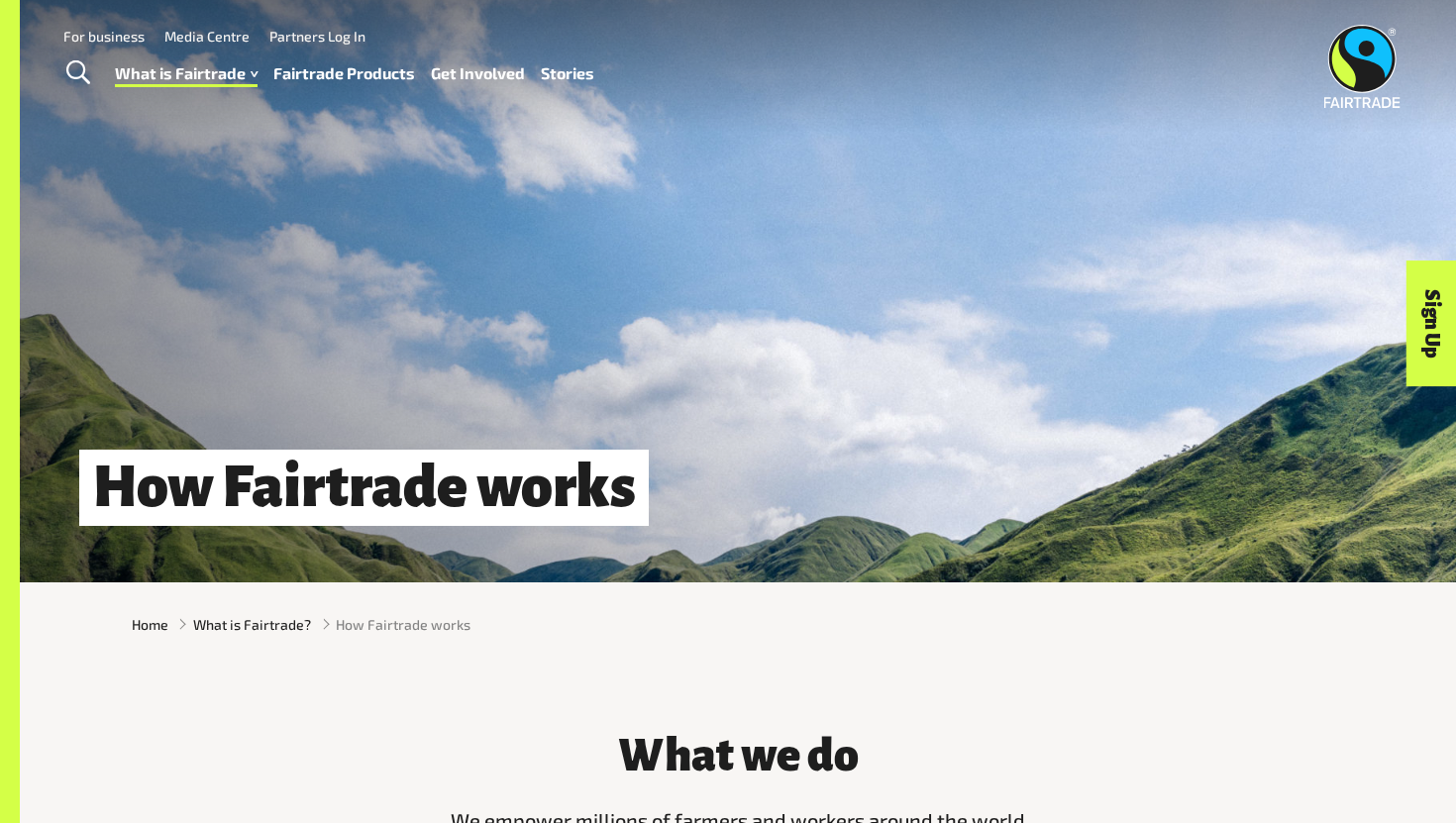 scroll, scrollTop: 0, scrollLeft: 0, axis: both 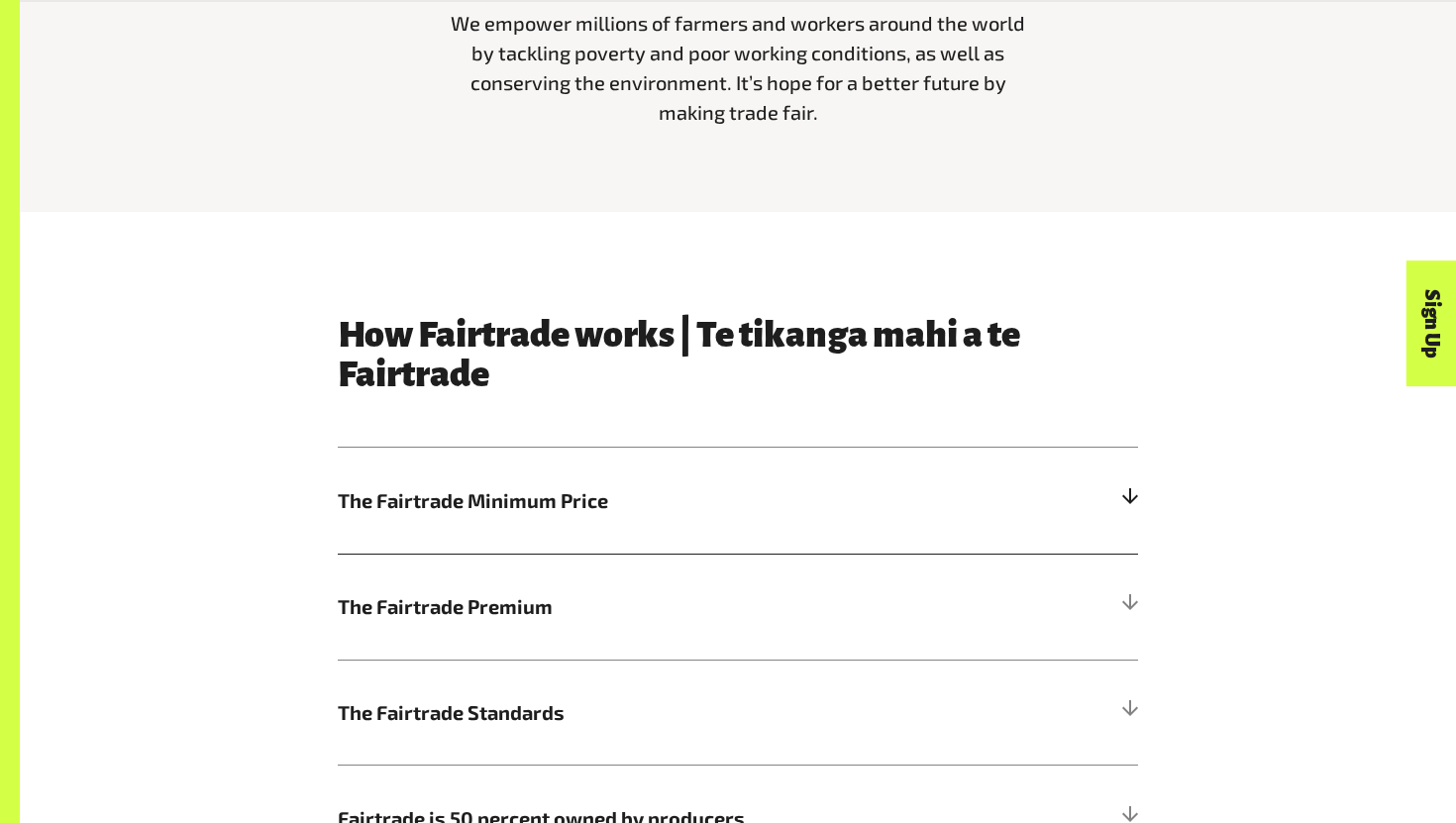 click on "The Fairtrade Minimum Price" at bounding box center (638, 500) 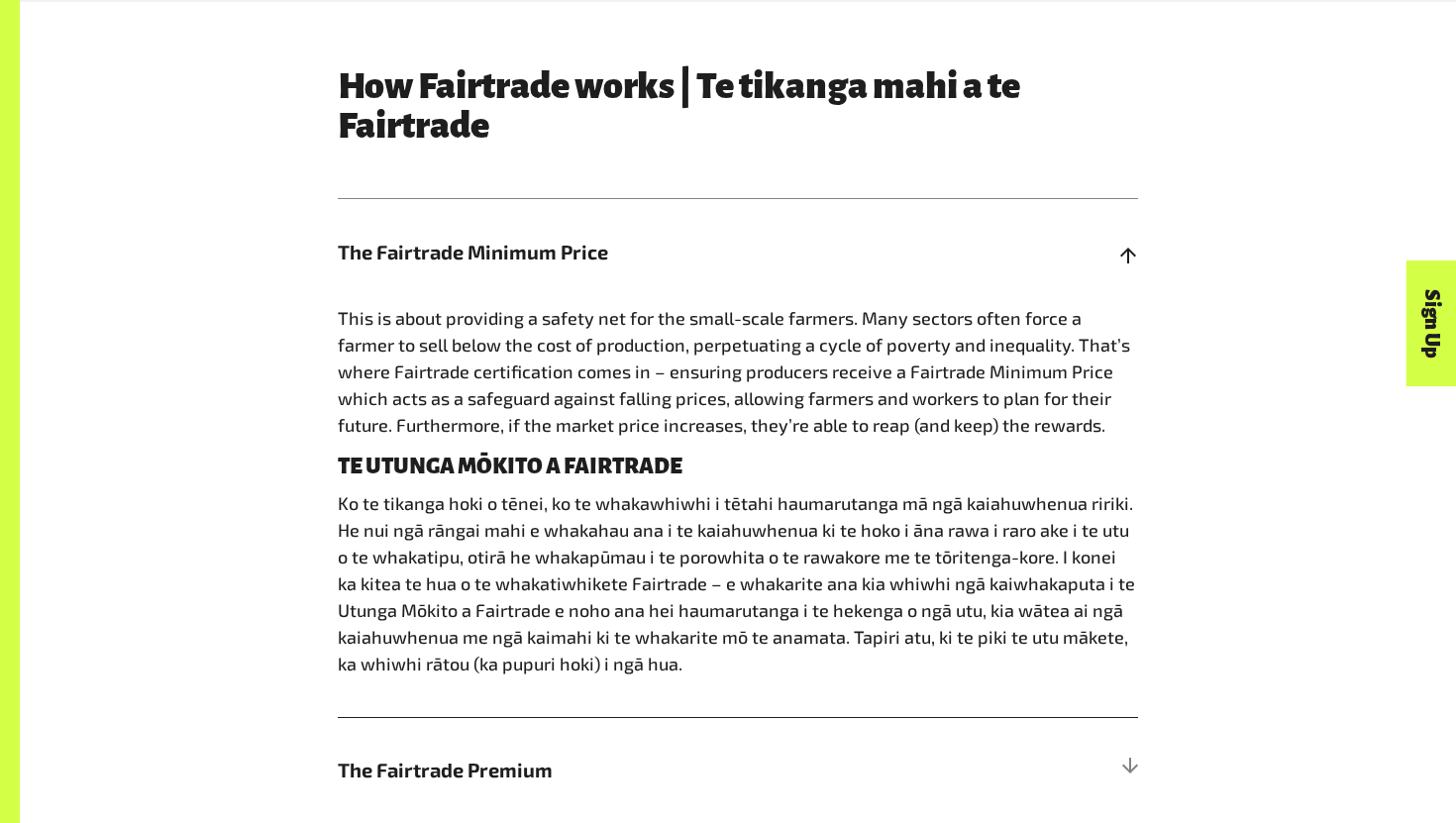 scroll, scrollTop: 1047, scrollLeft: 0, axis: vertical 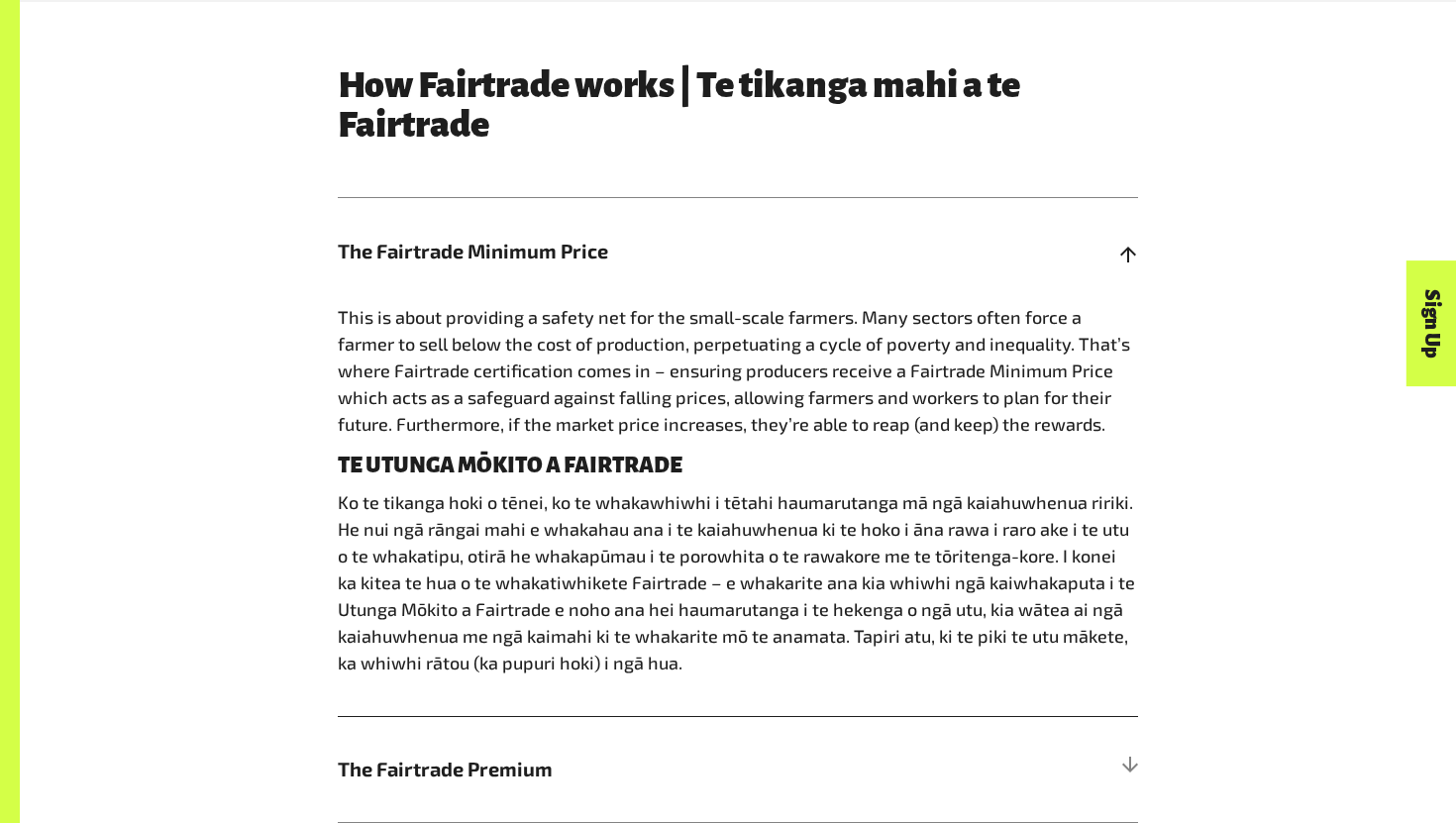 click on "The Fairtrade Minimum Price" at bounding box center [638, 251] 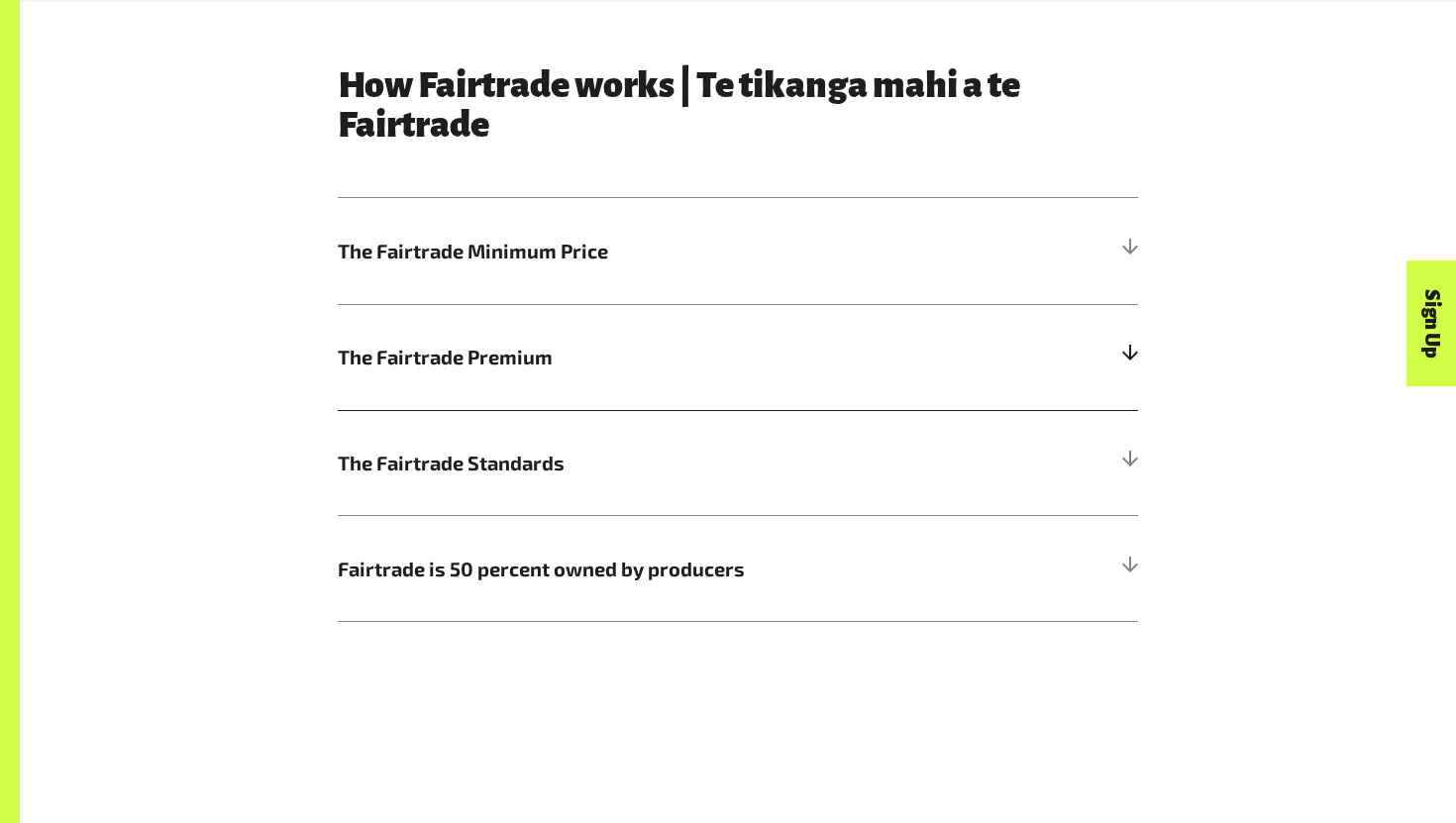 click on "The Fairtrade Premium" at bounding box center [638, 357] 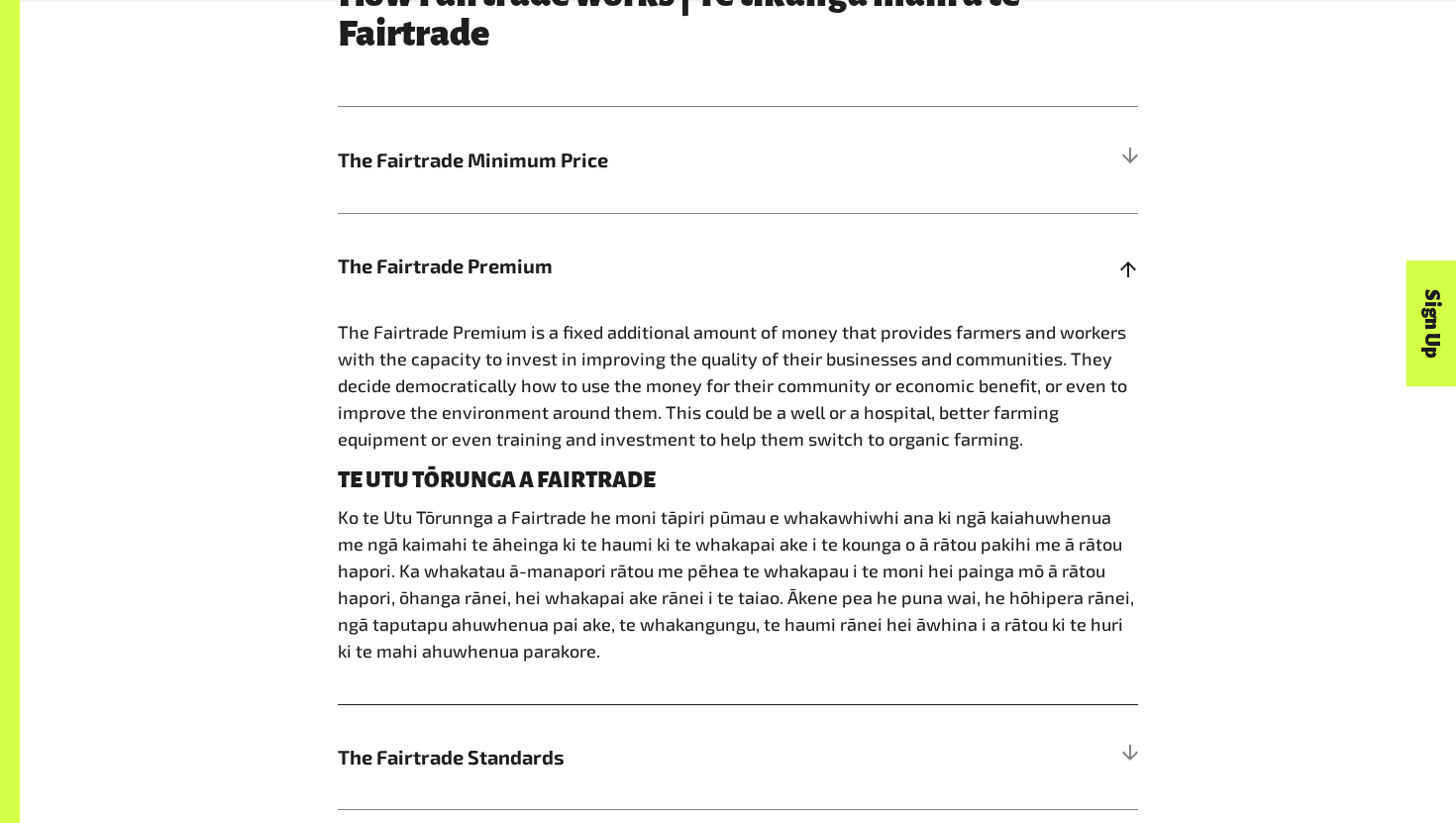 scroll, scrollTop: 1140, scrollLeft: 0, axis: vertical 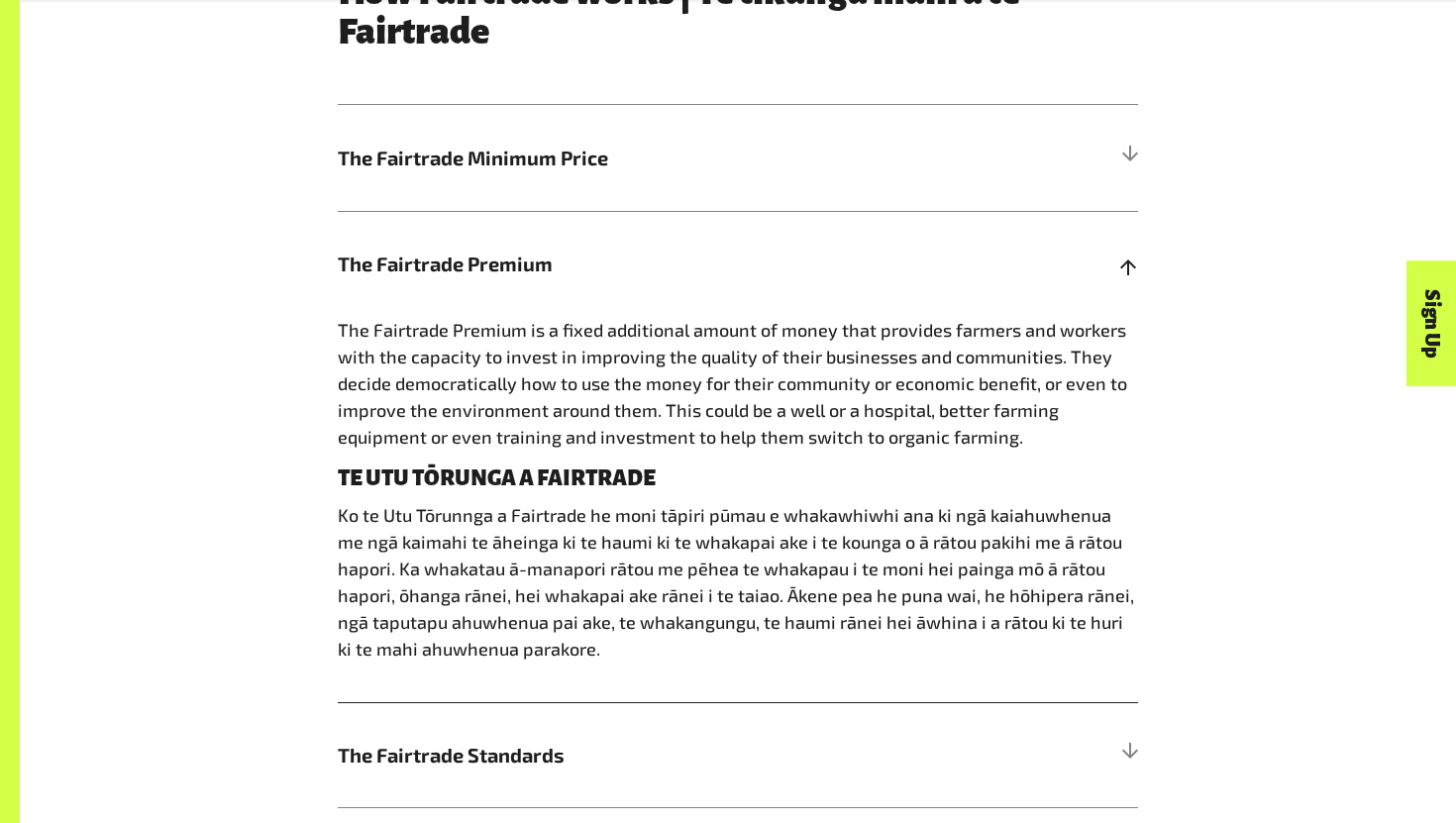 click on "The Fairtrade Premium" at bounding box center [738, 263] 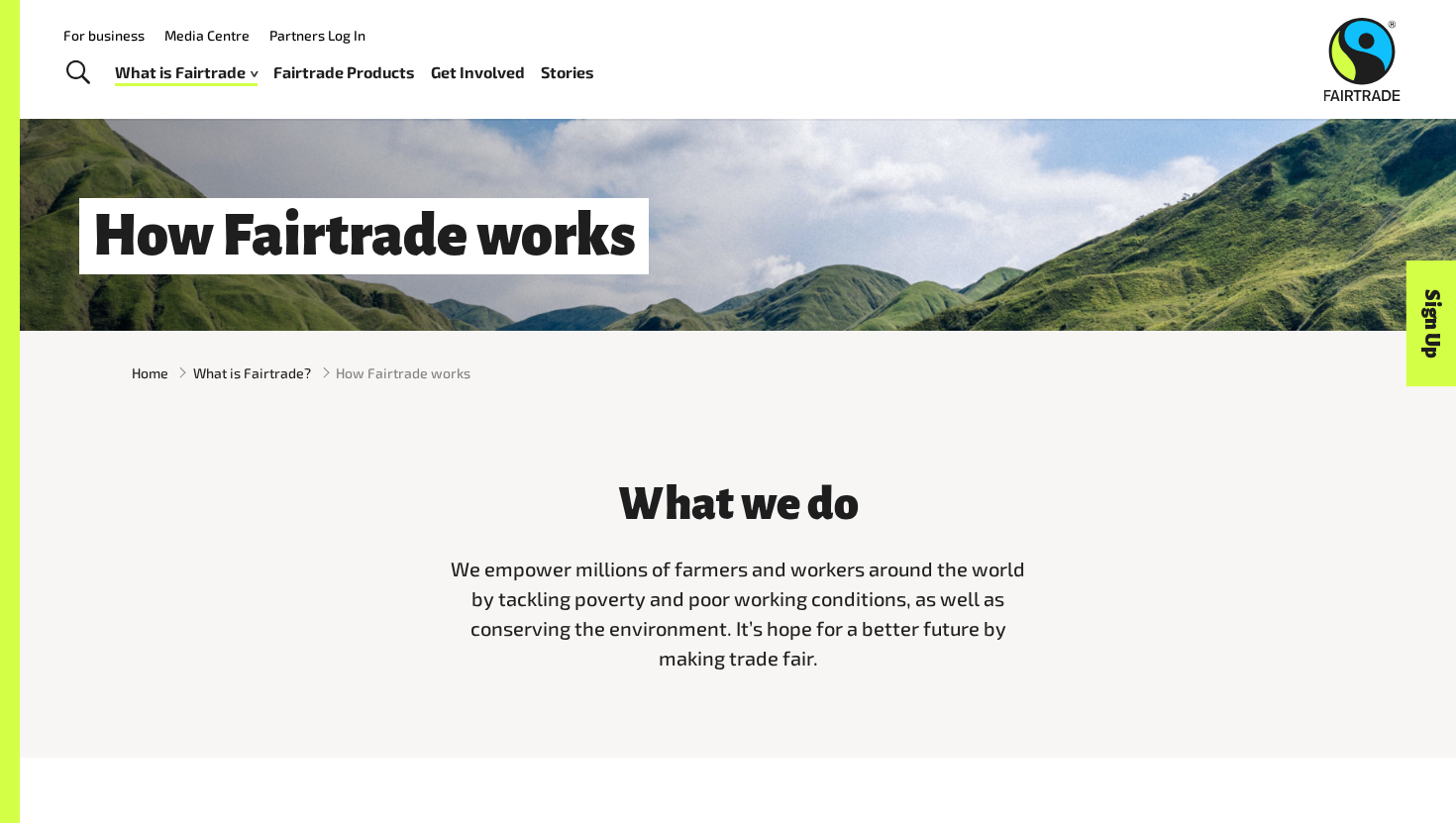 scroll, scrollTop: 0, scrollLeft: 0, axis: both 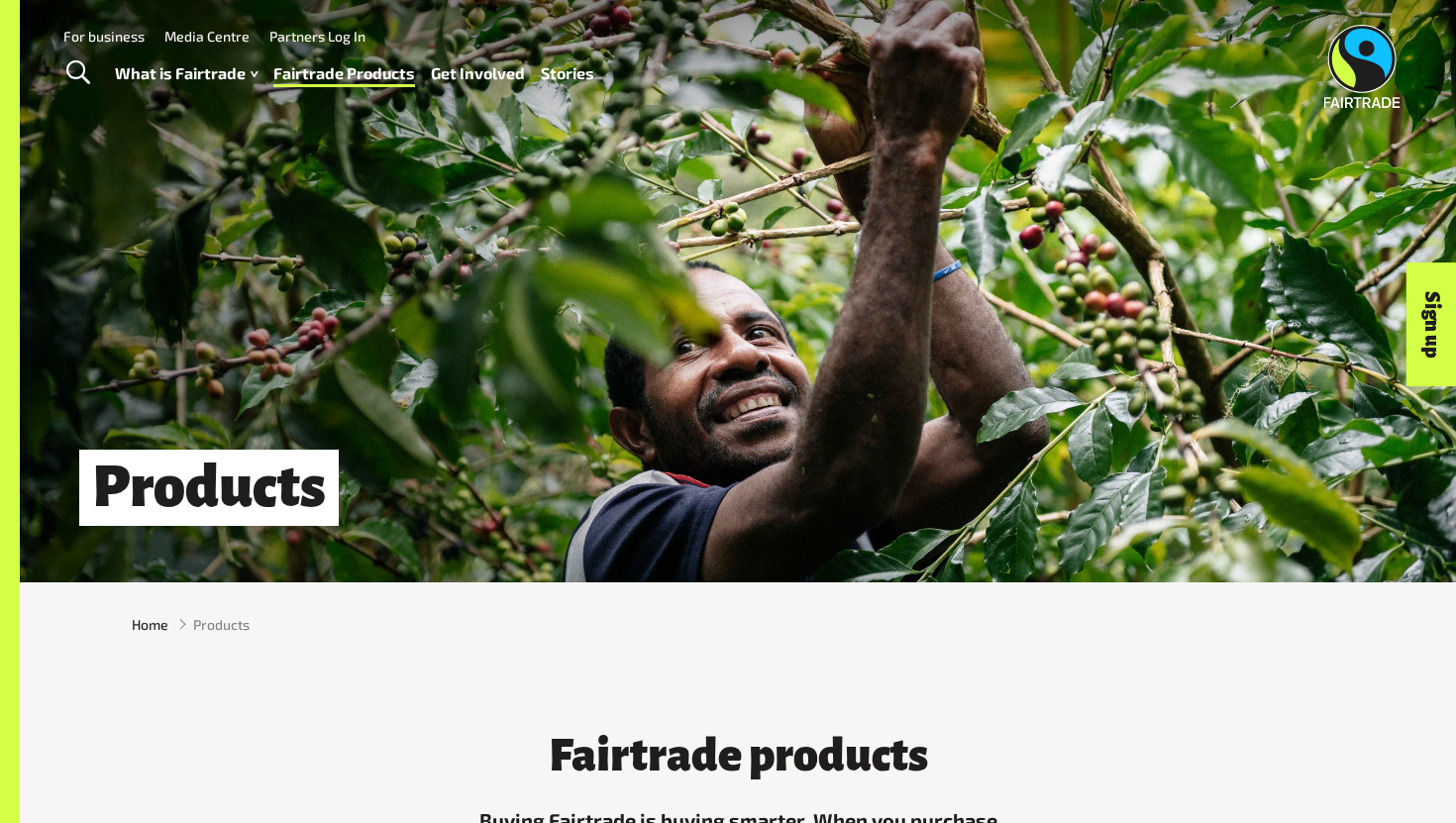 click on "Products" at bounding box center (209, 487) 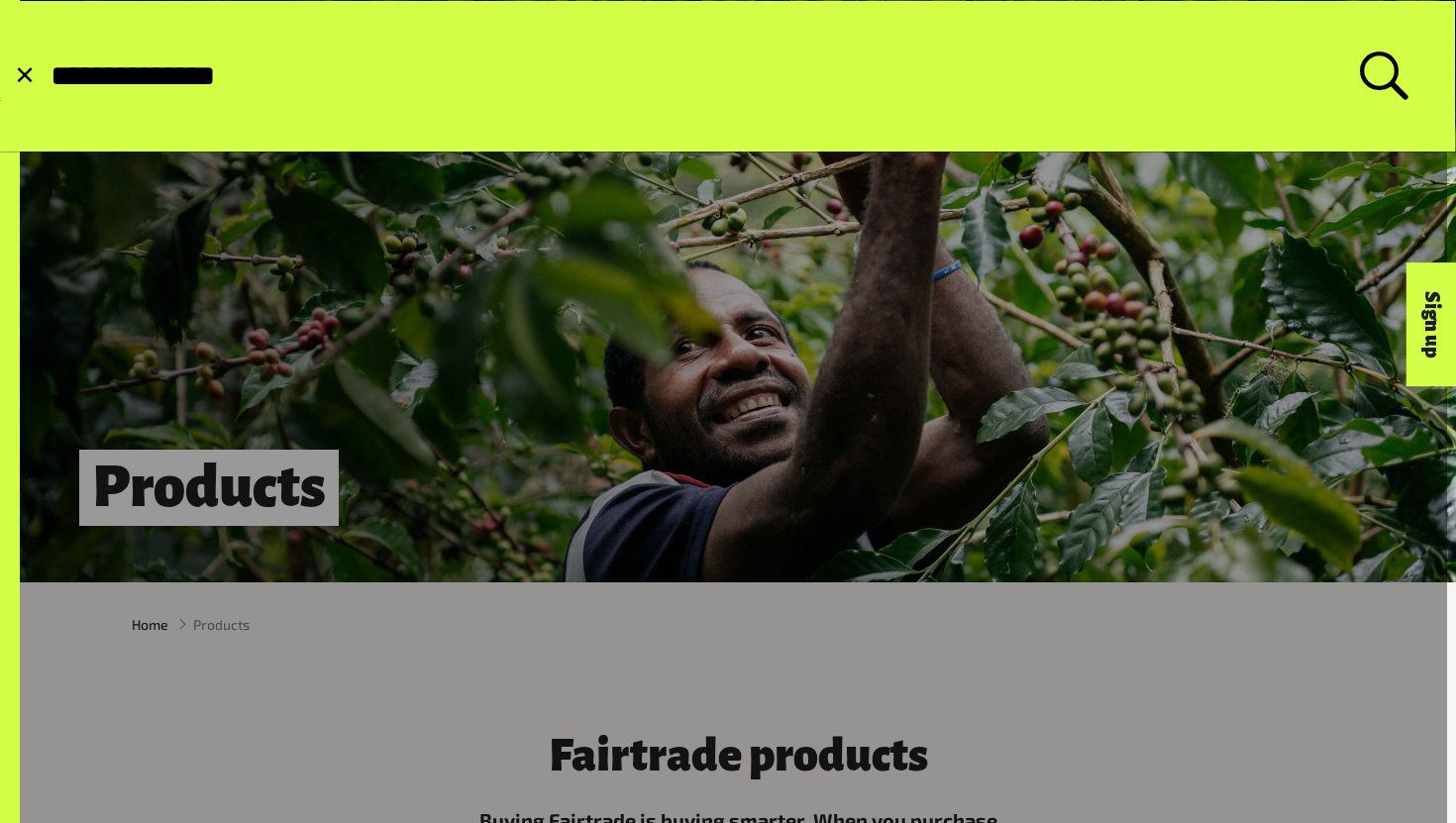 type on "**********" 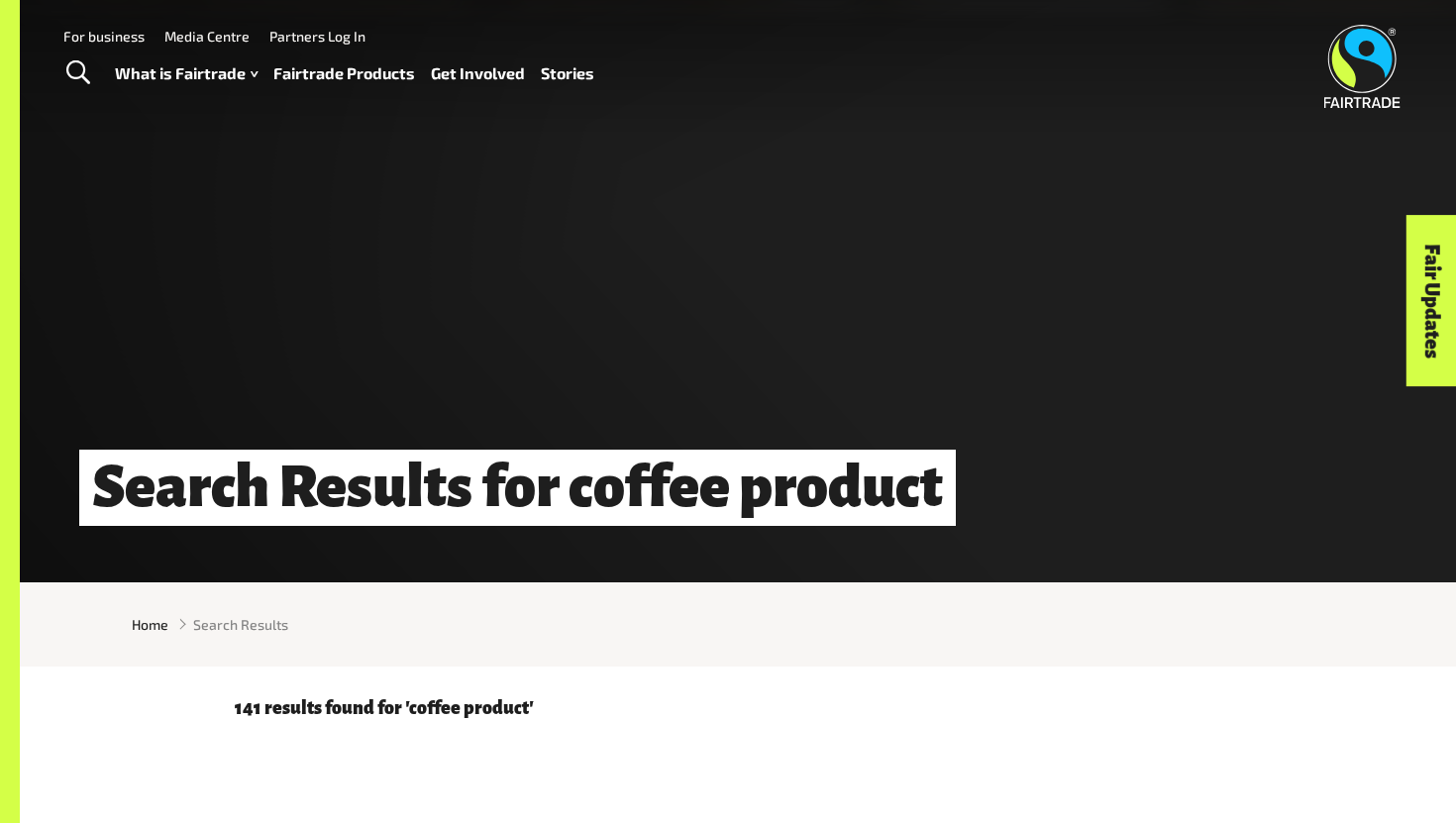scroll, scrollTop: 0, scrollLeft: 0, axis: both 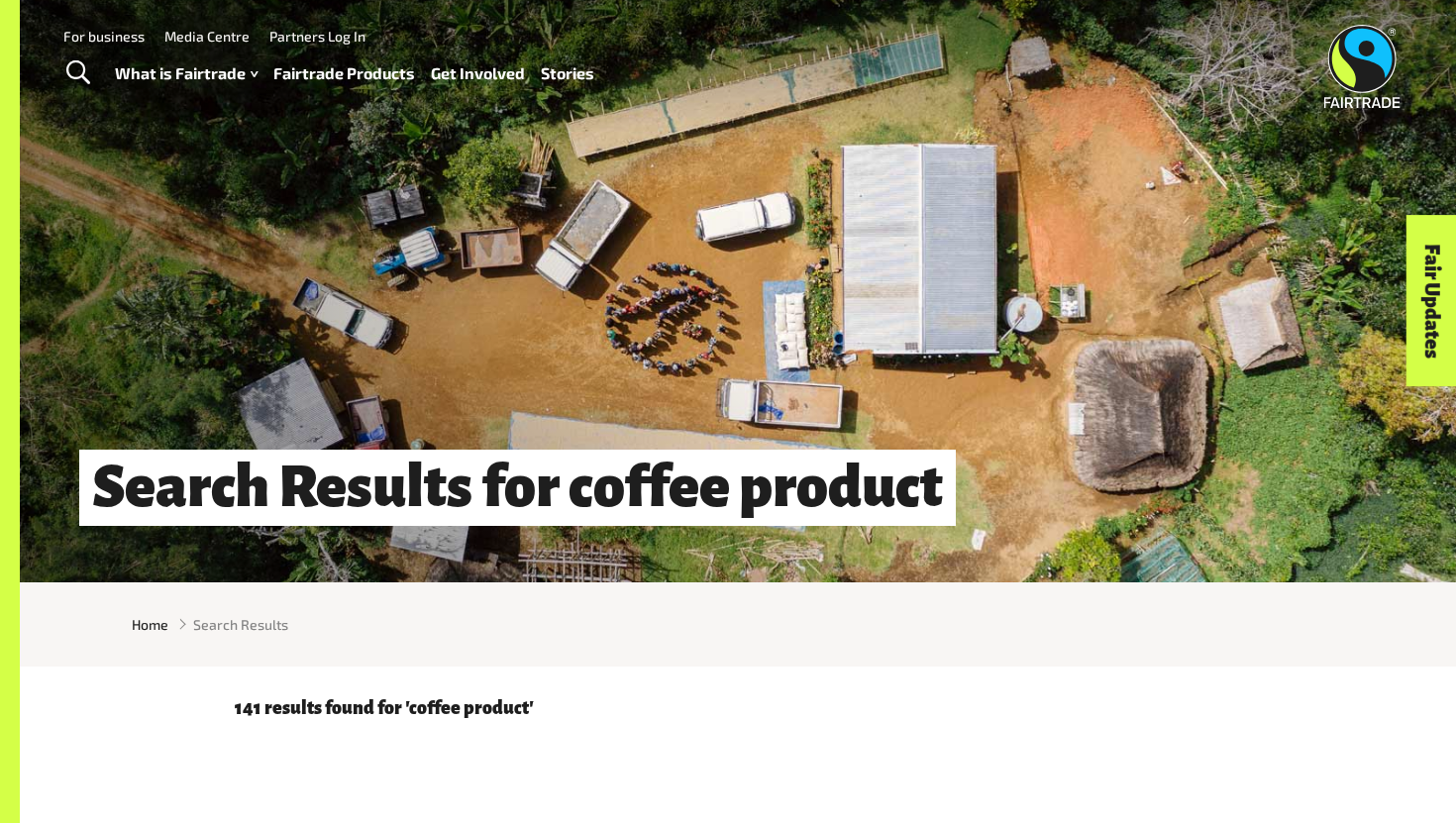 click on "Fairtrade Products" at bounding box center [344, 73] 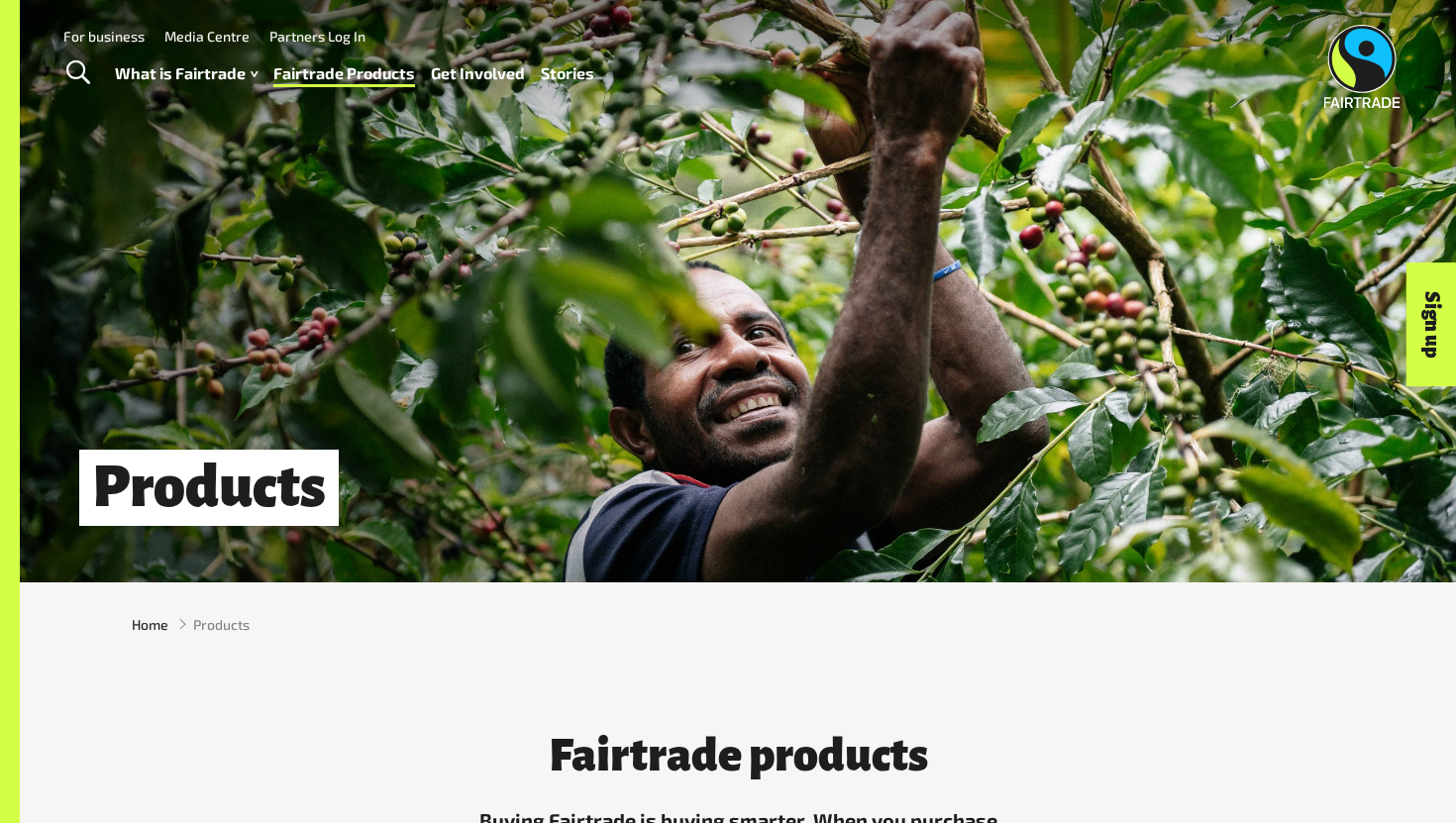 scroll, scrollTop: 0, scrollLeft: 0, axis: both 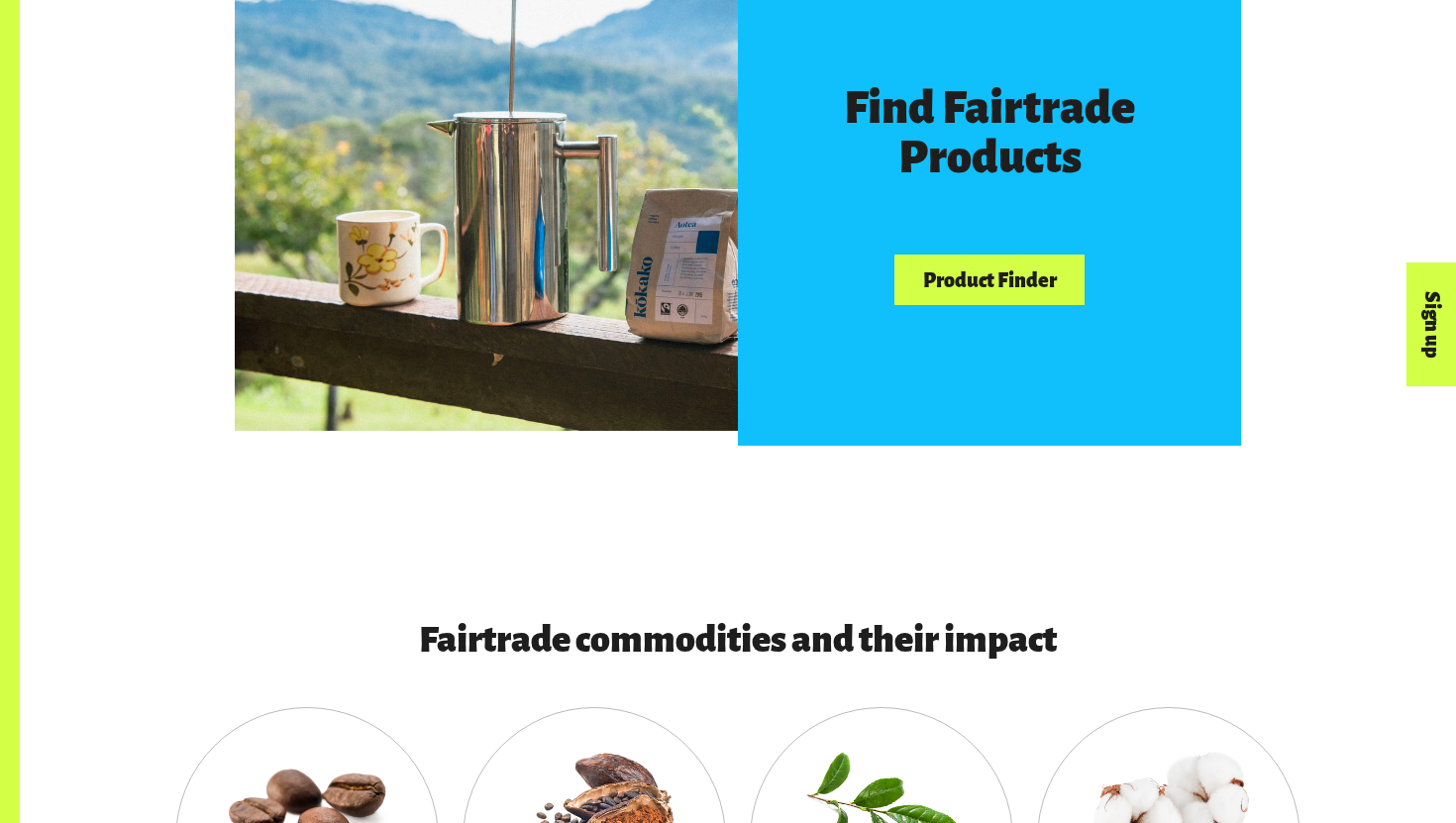 click on "Product Finder" at bounding box center (989, 279) 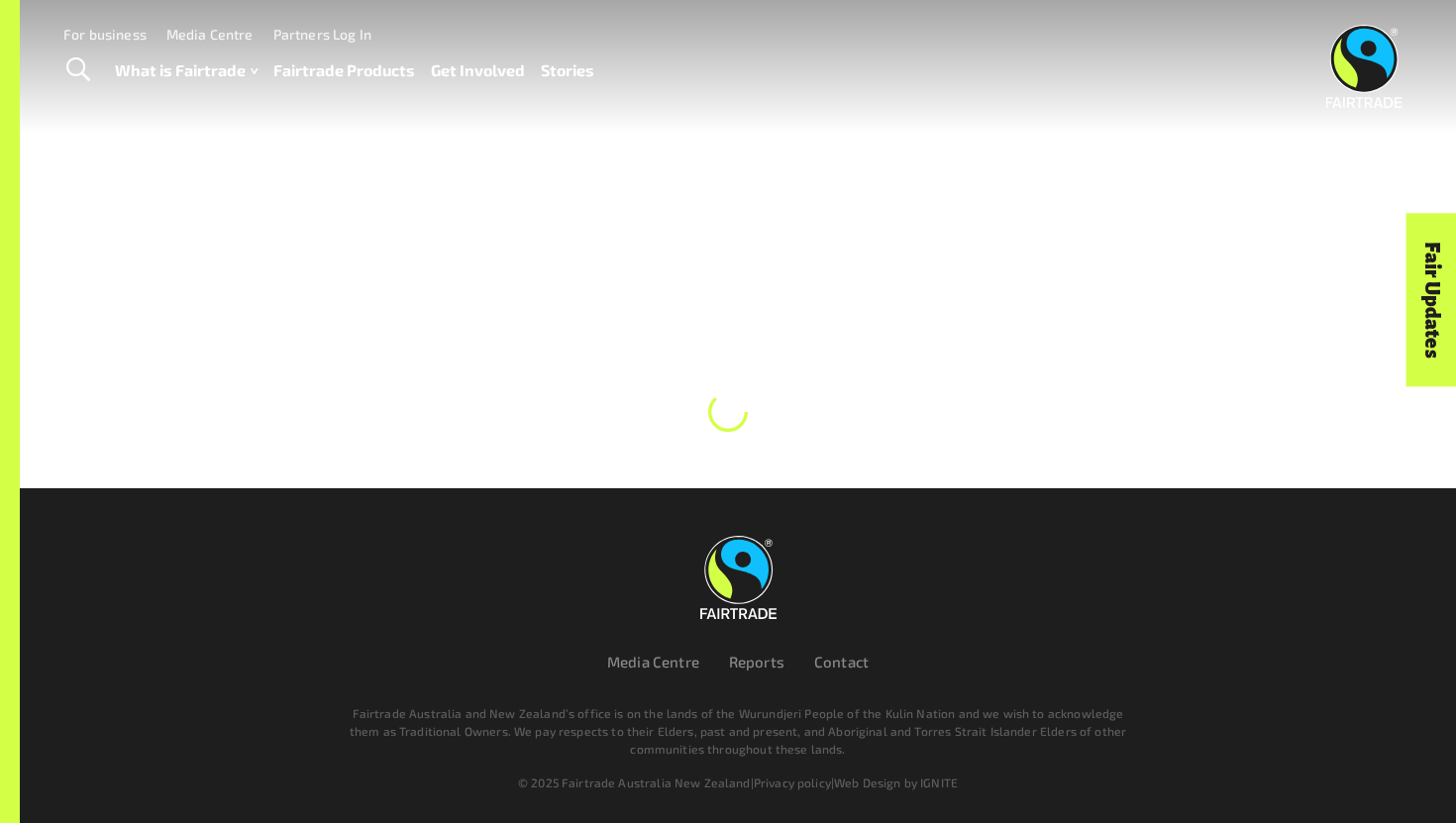 scroll, scrollTop: 0, scrollLeft: 0, axis: both 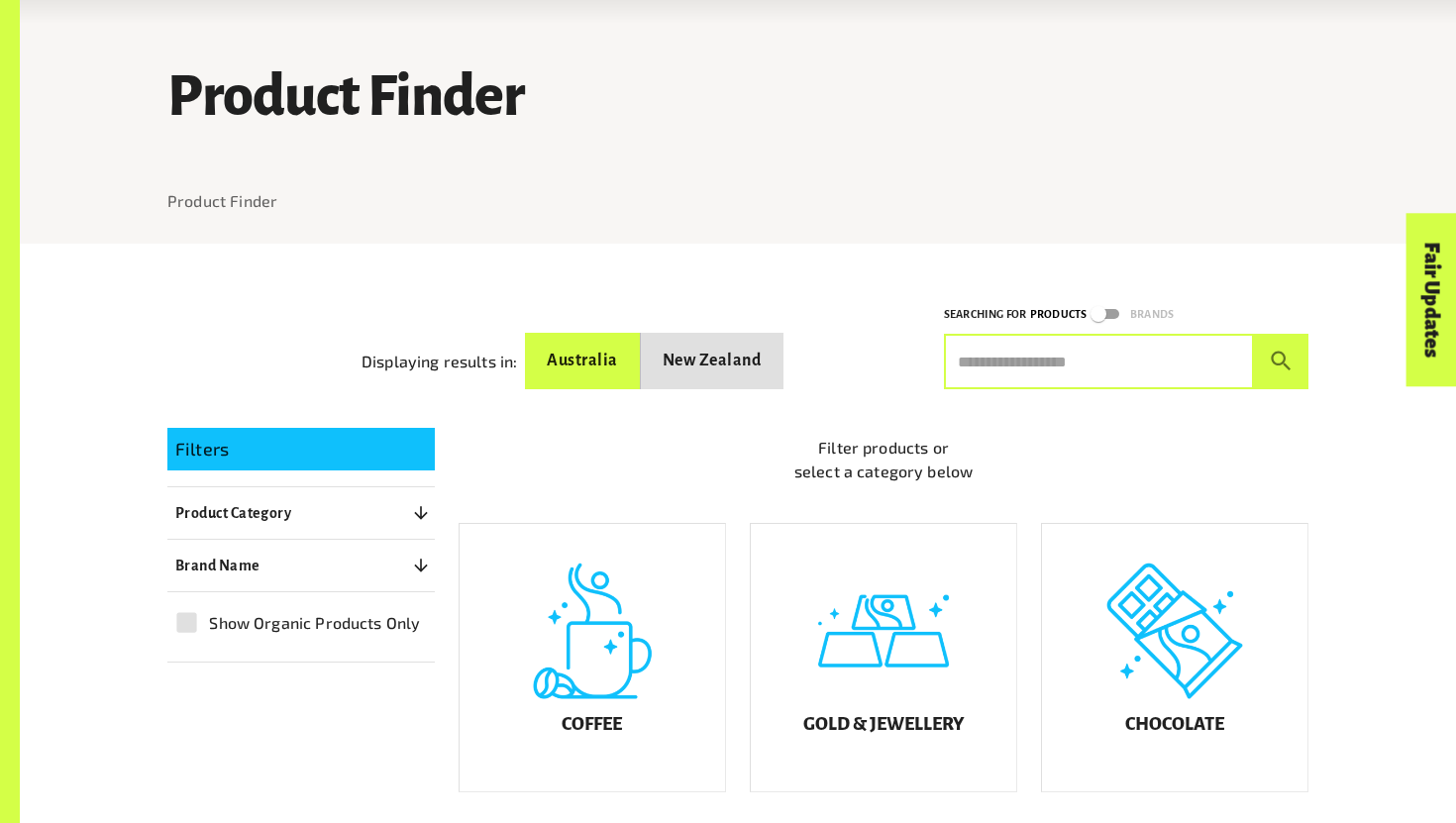 click at bounding box center [1098, 361] 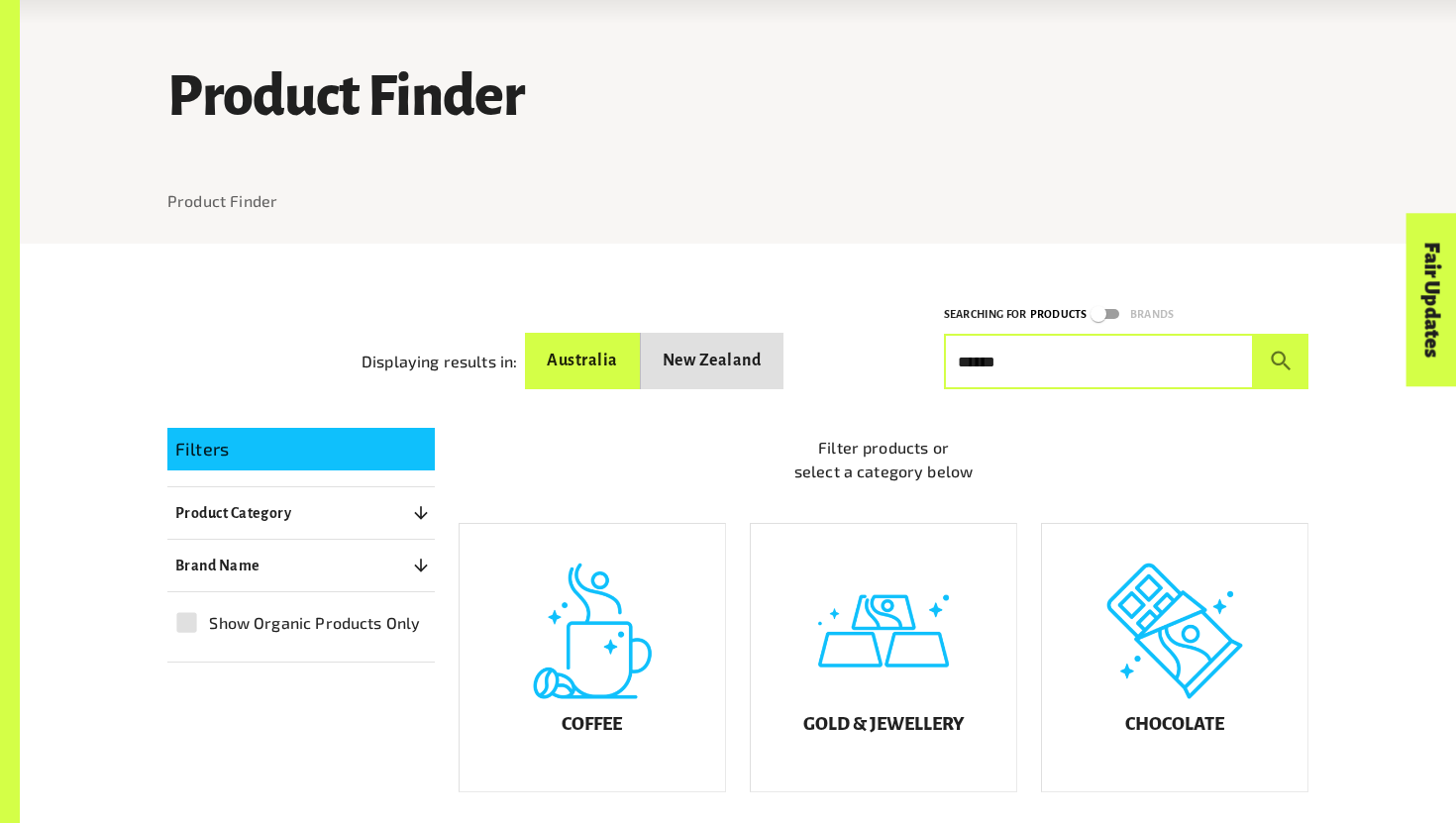 type on "******" 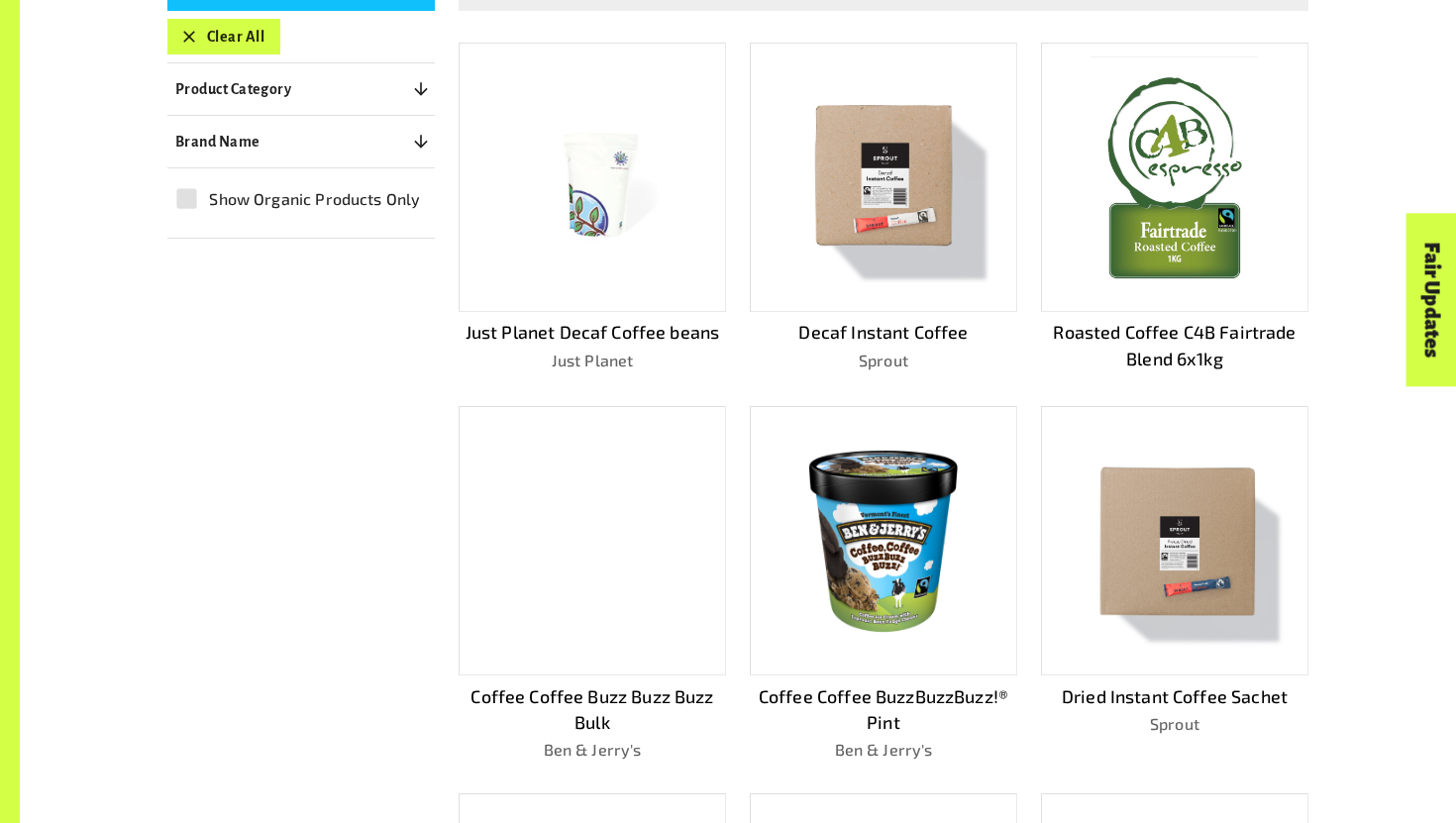scroll, scrollTop: 570, scrollLeft: 0, axis: vertical 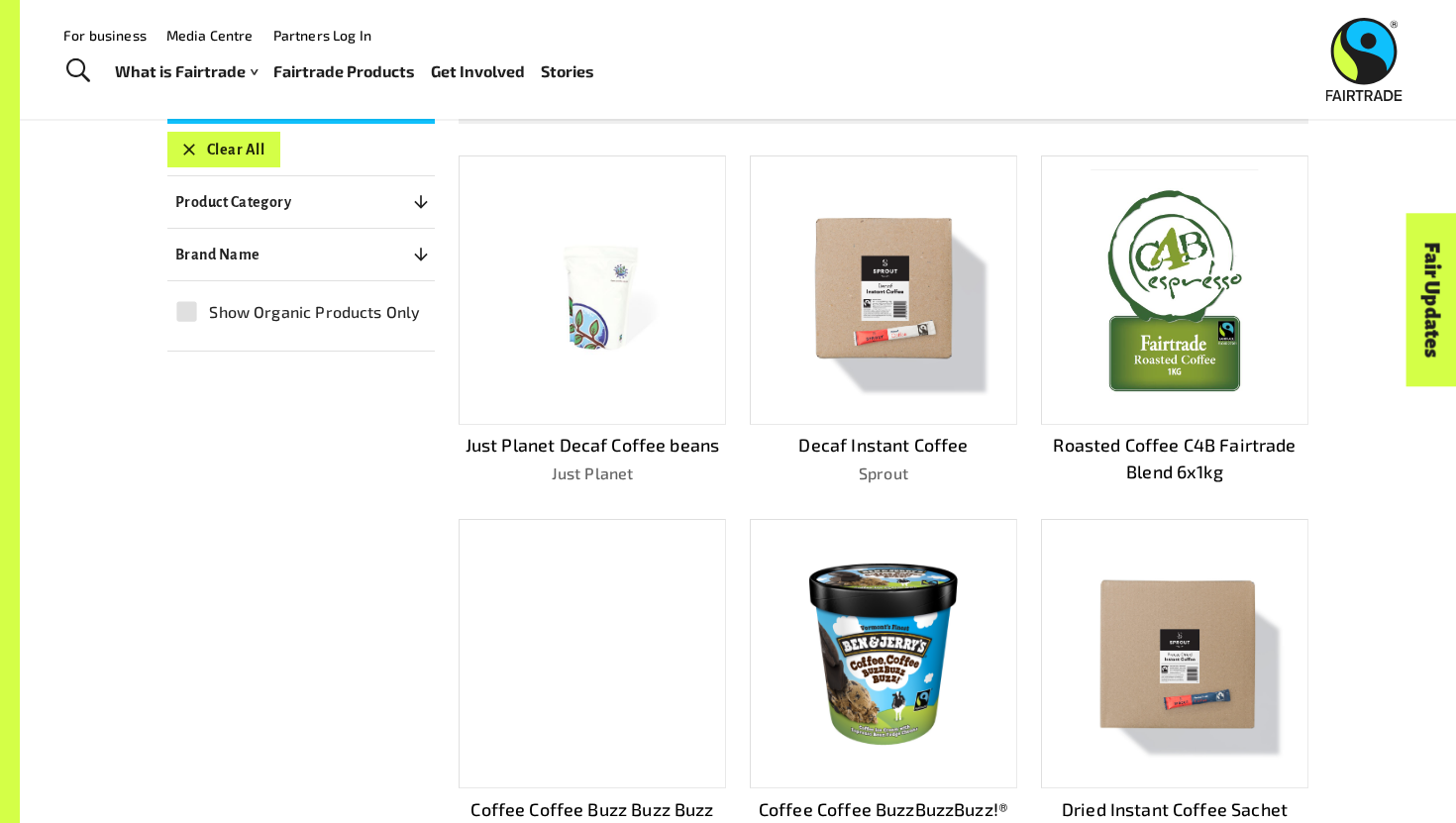 click at bounding box center [592, 290] 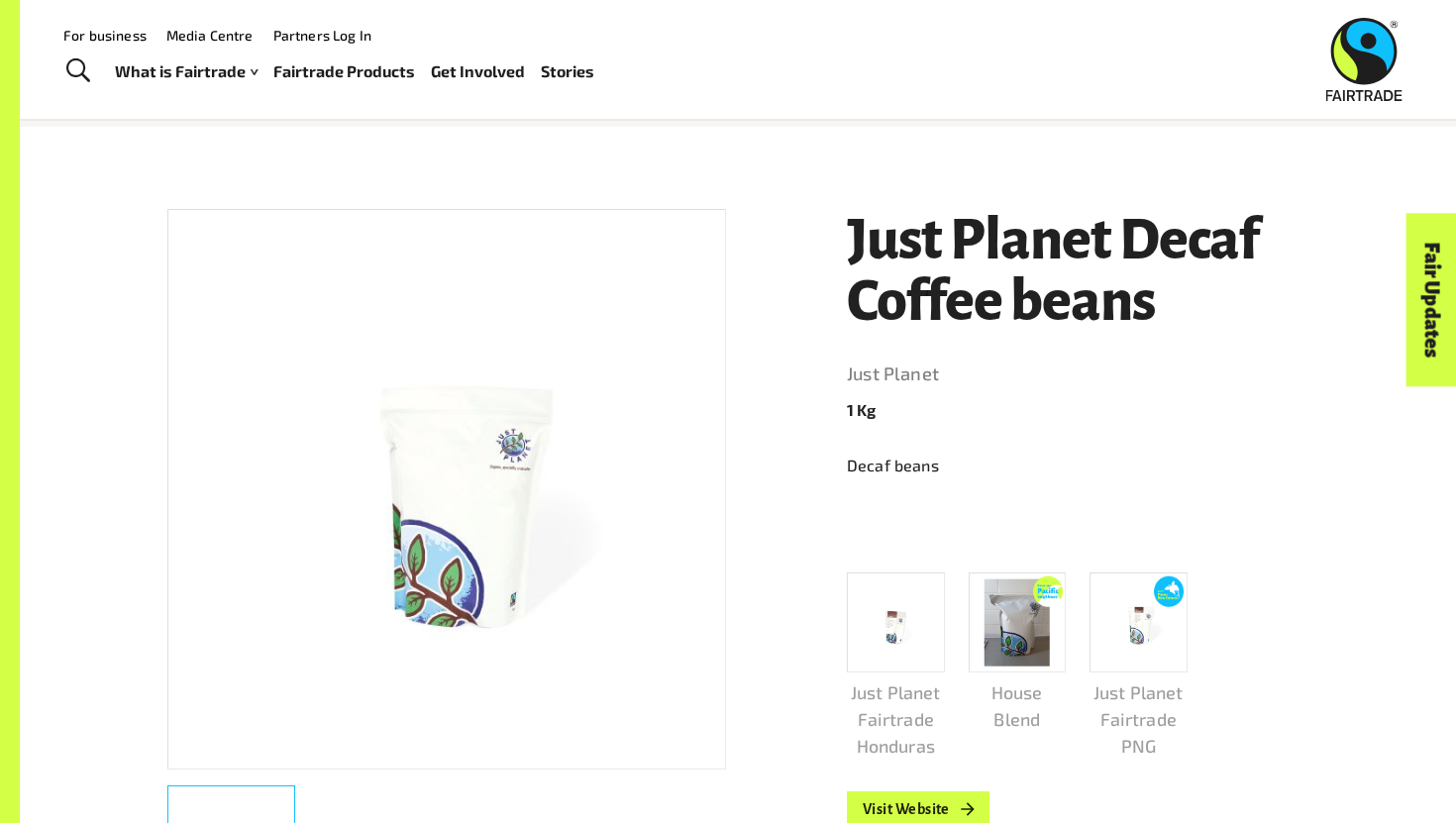 scroll, scrollTop: 0, scrollLeft: 0, axis: both 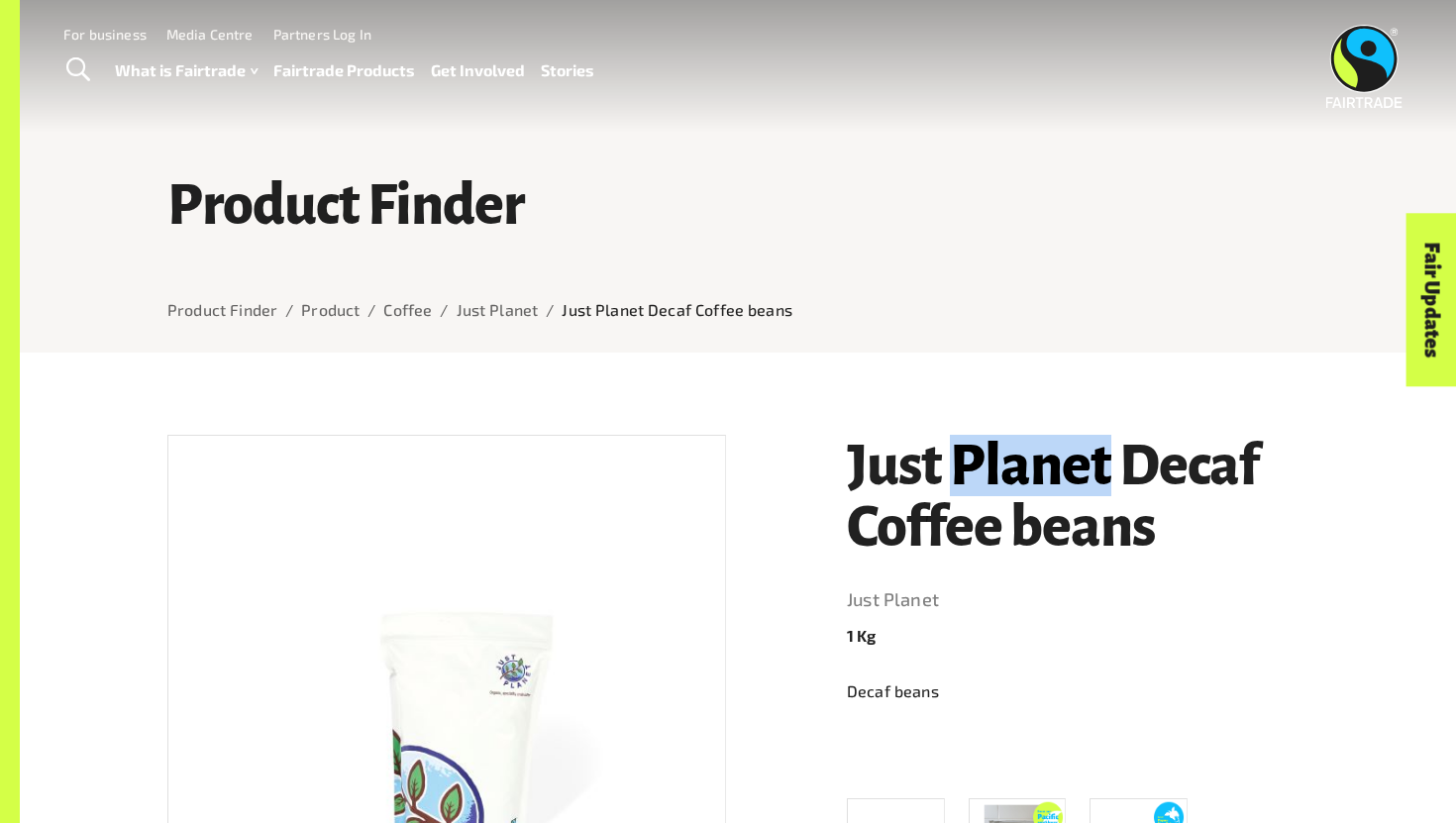 drag, startPoint x: 949, startPoint y: 395, endPoint x: 51, endPoint y: 738, distance: 961.2768 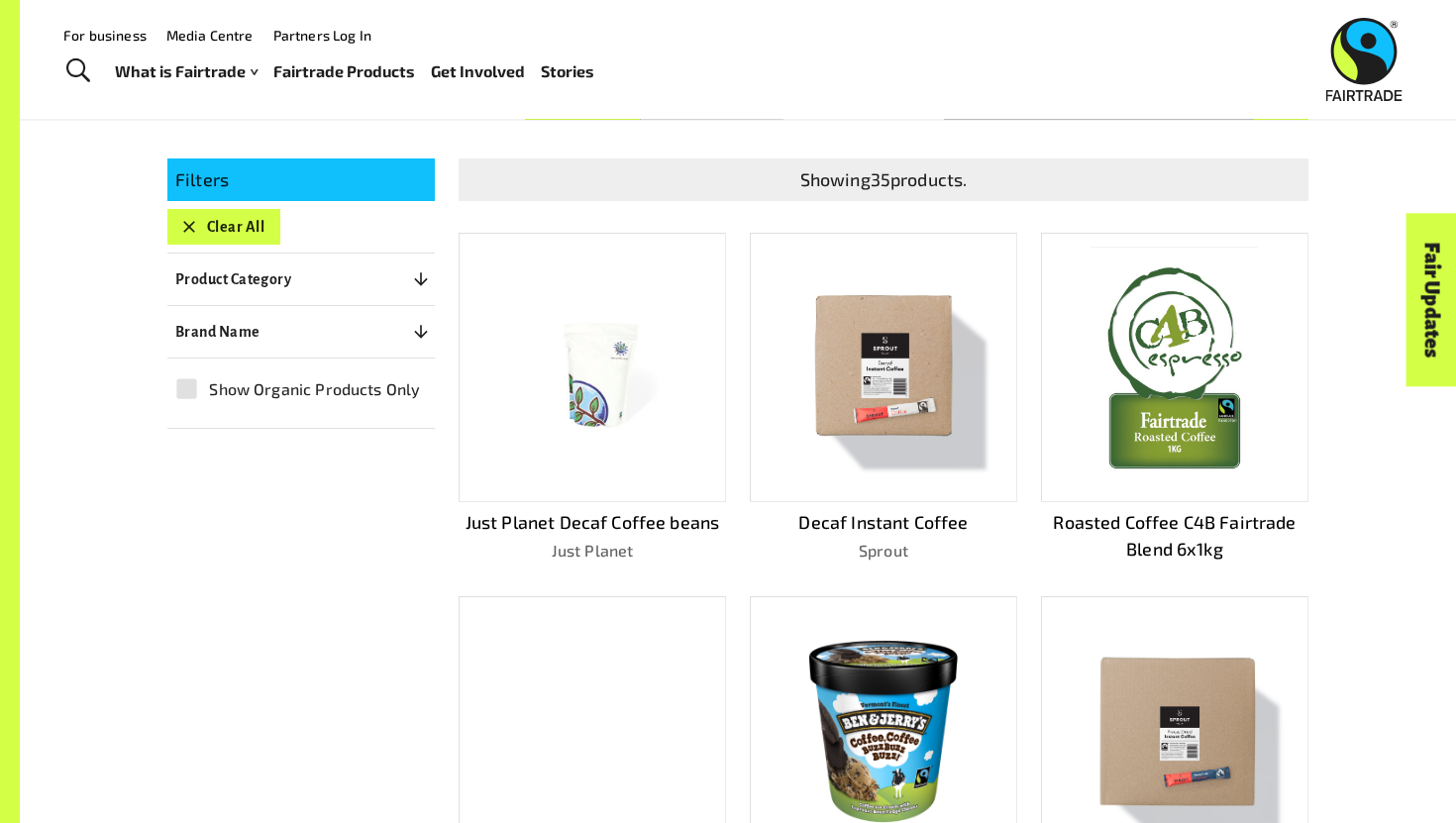 scroll, scrollTop: 275, scrollLeft: 0, axis: vertical 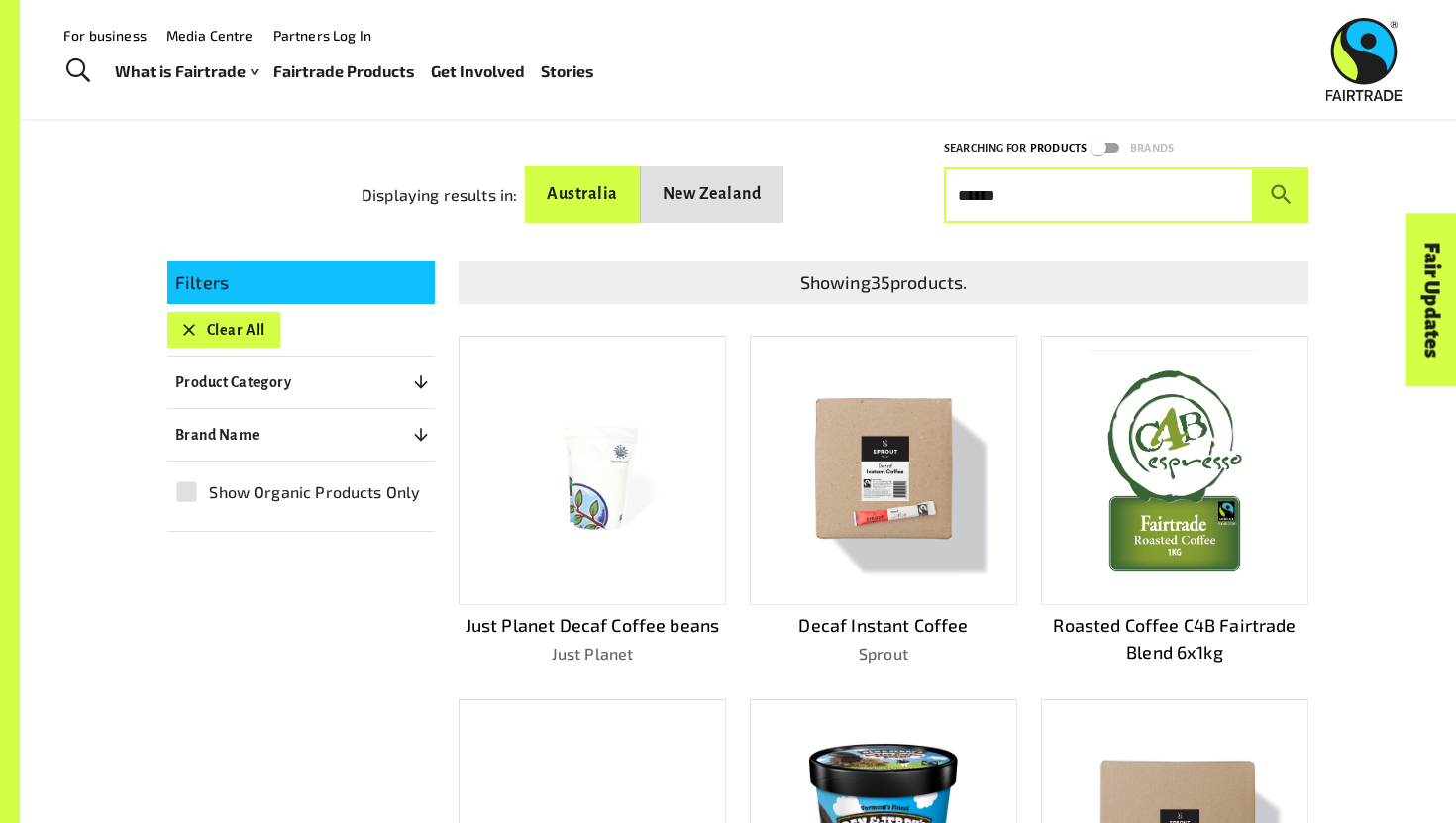 drag, startPoint x: 1010, startPoint y: 191, endPoint x: 751, endPoint y: 179, distance: 259.27784 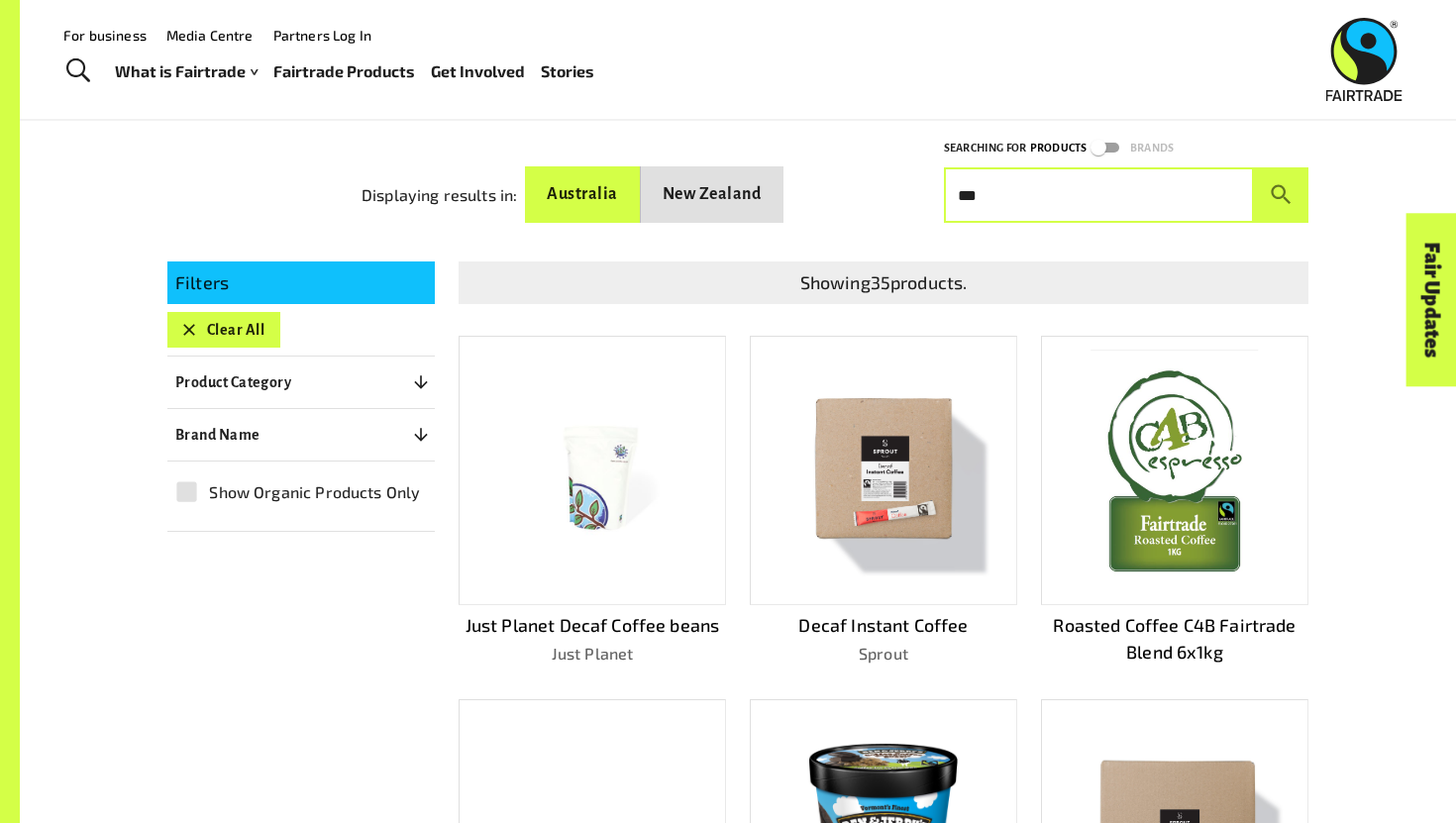 type on "***" 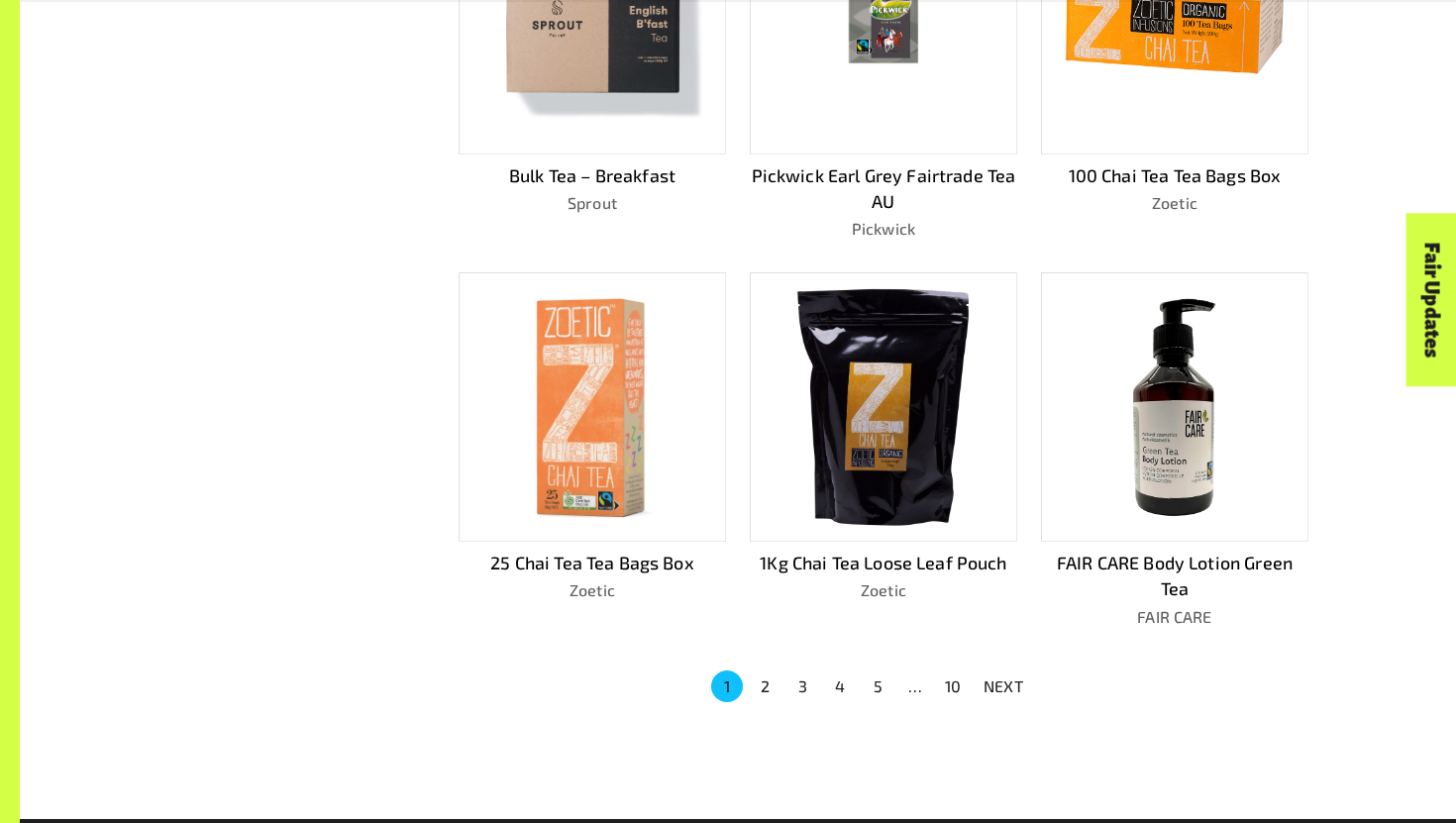 scroll, scrollTop: 1236, scrollLeft: 0, axis: vertical 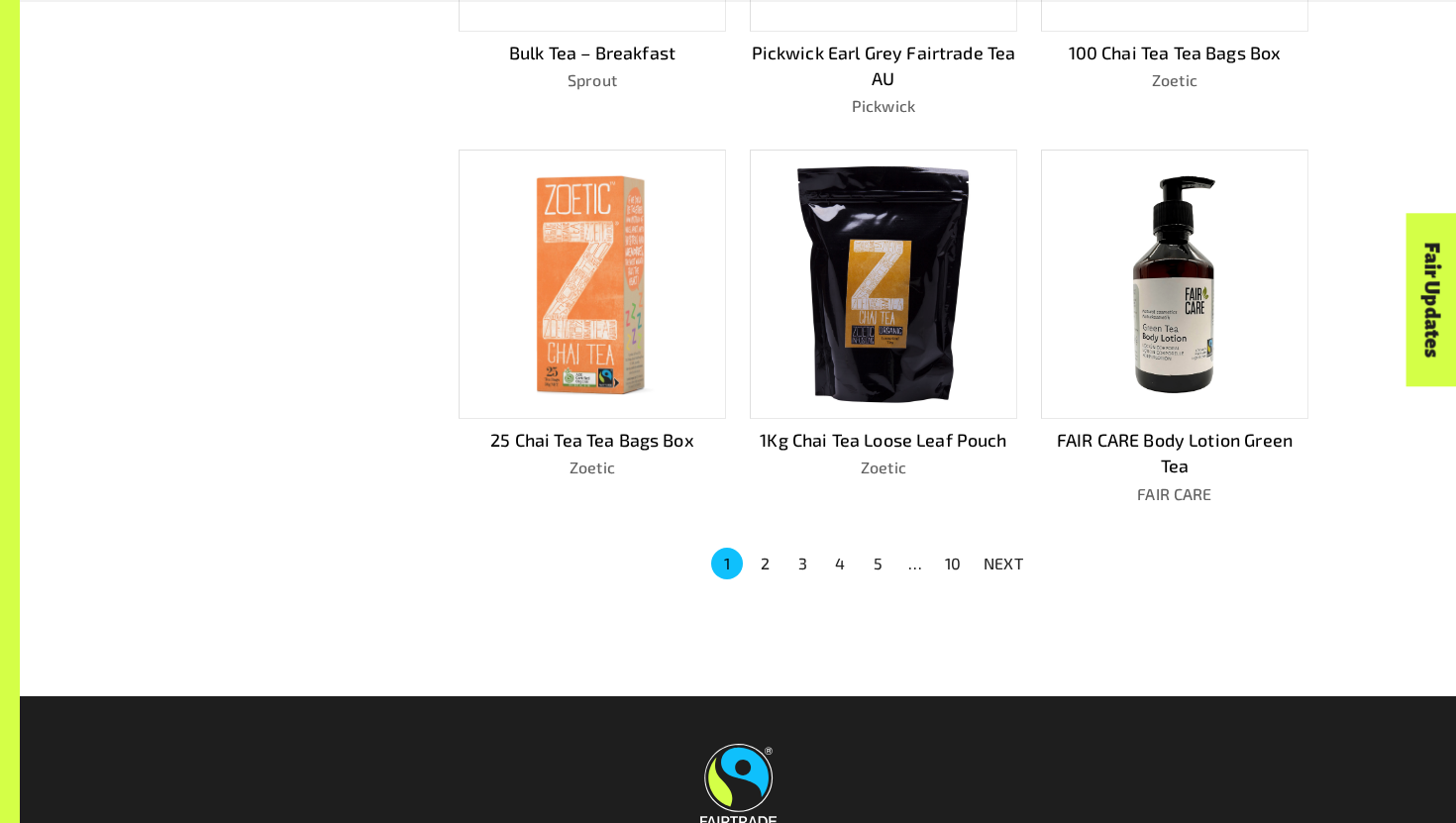click on "3" at bounding box center (802, 564) 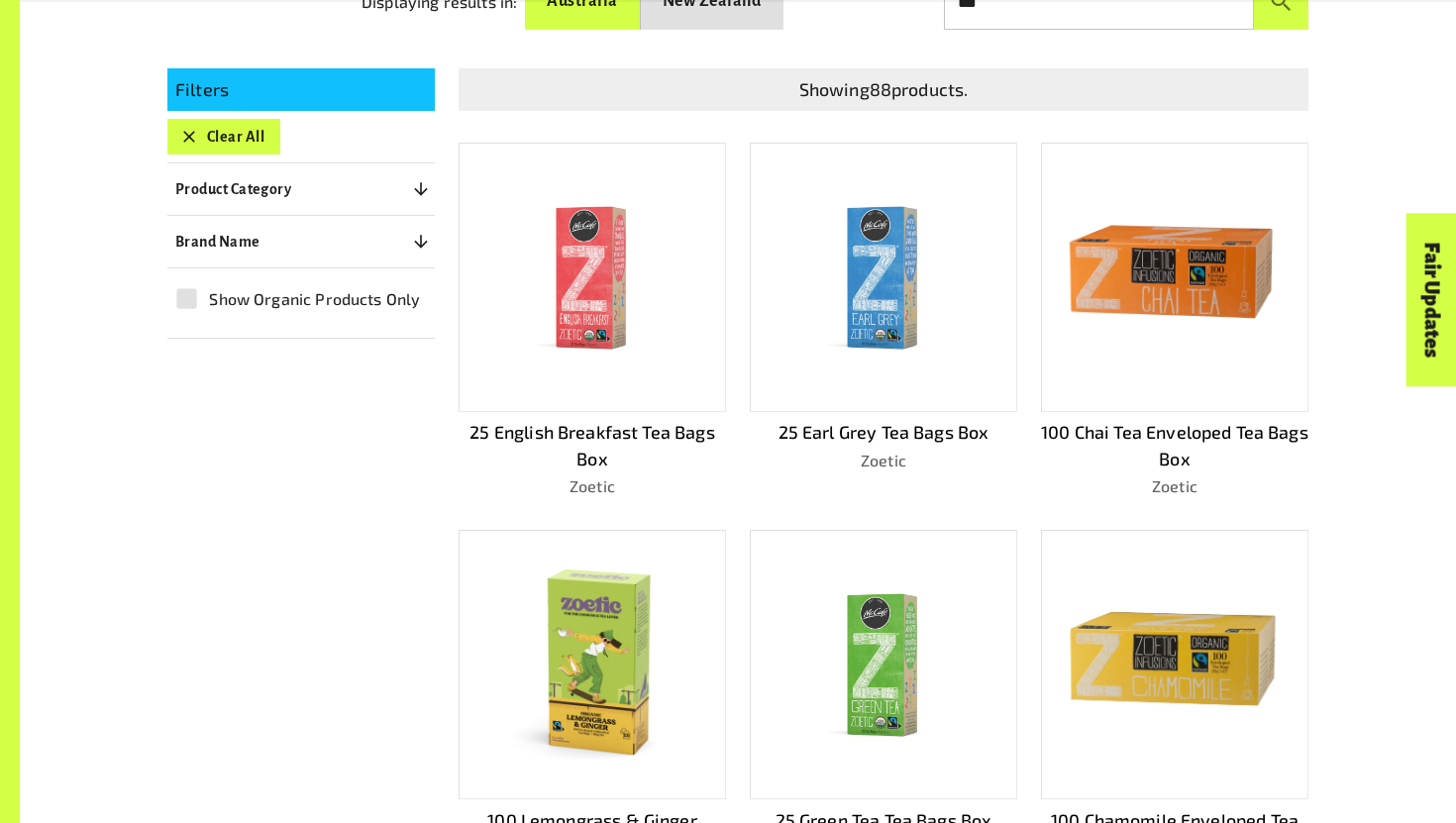 scroll, scrollTop: 0, scrollLeft: 0, axis: both 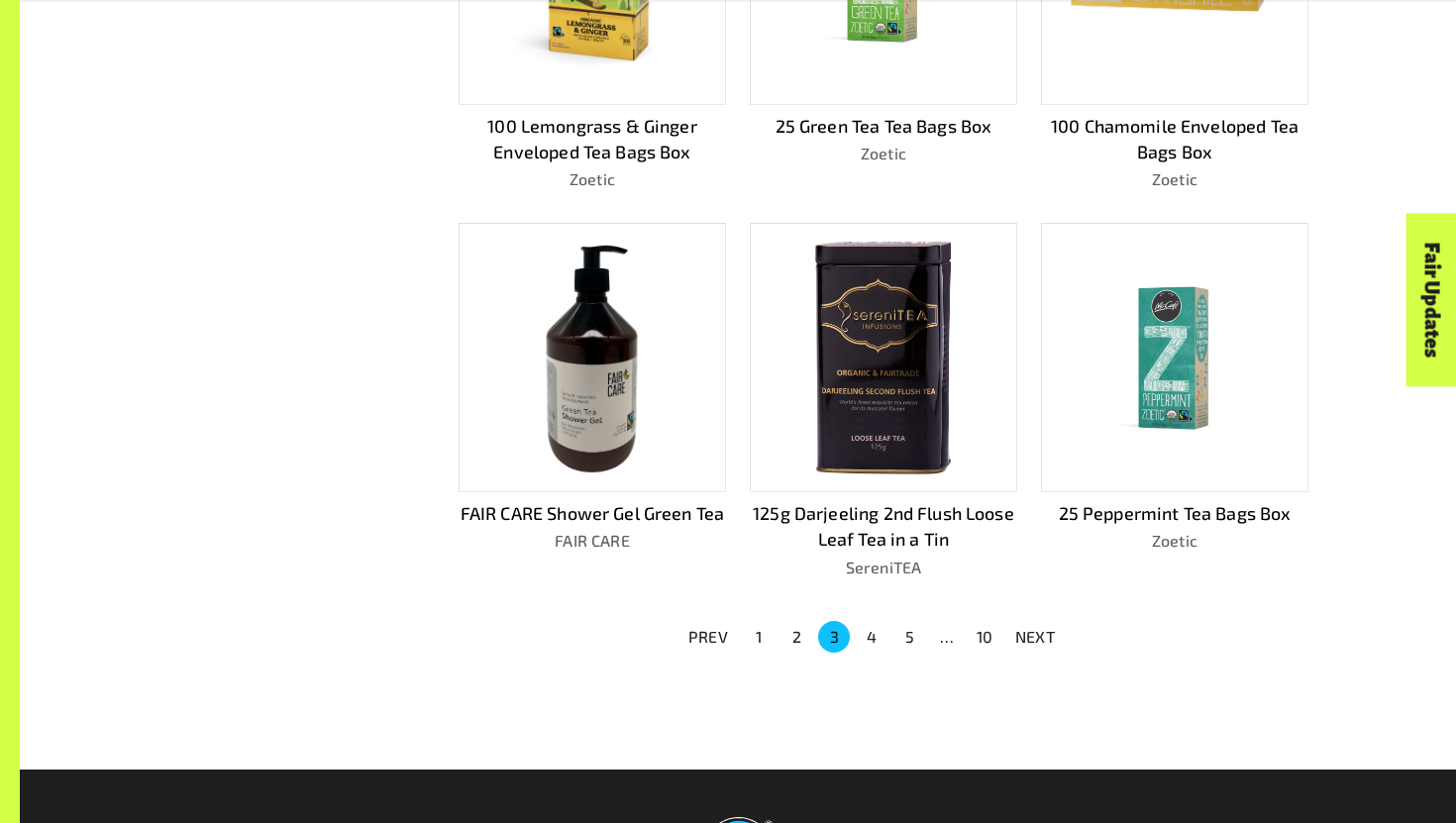 click on "4" at bounding box center (872, 637) 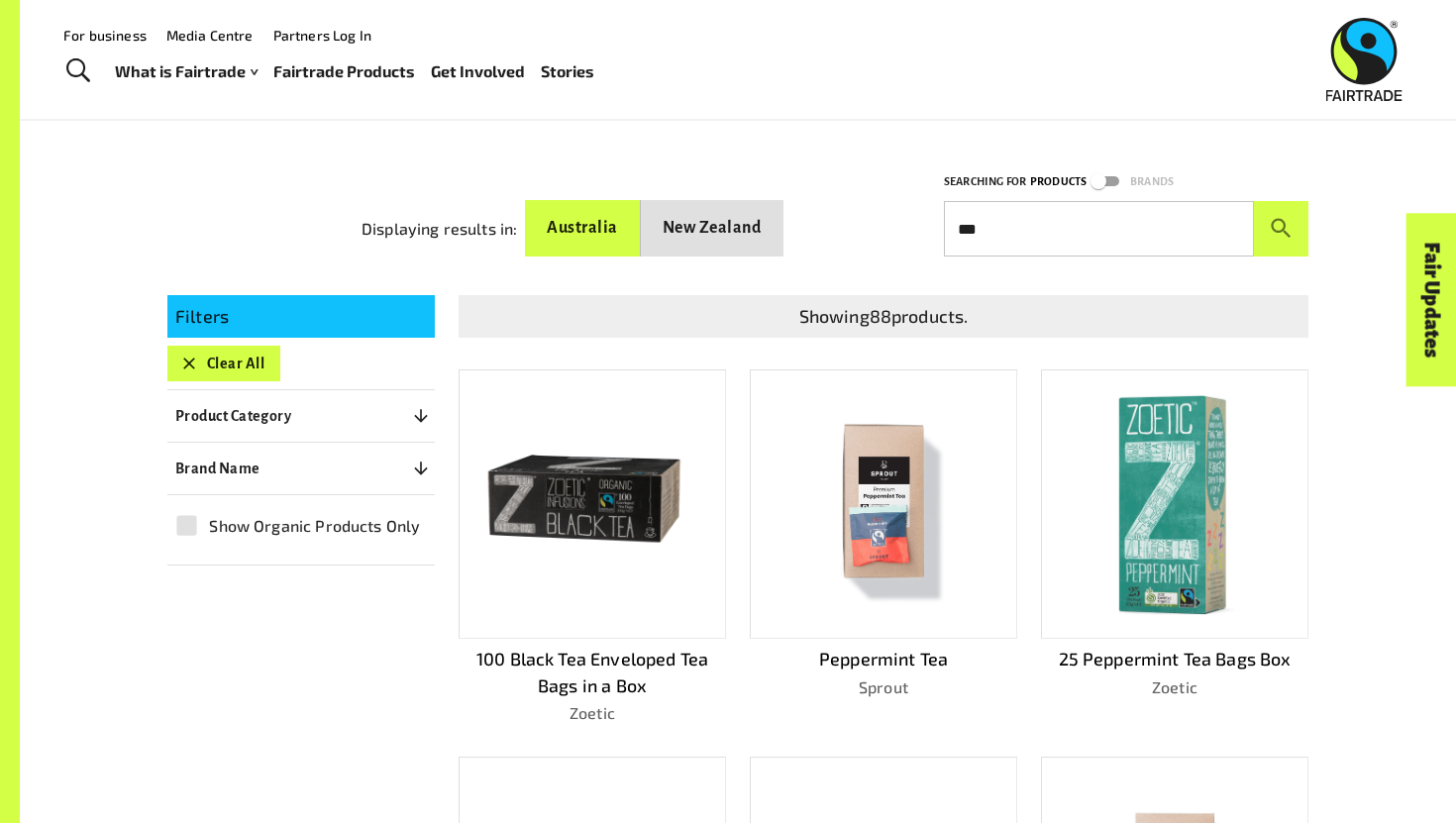 scroll, scrollTop: 238, scrollLeft: 0, axis: vertical 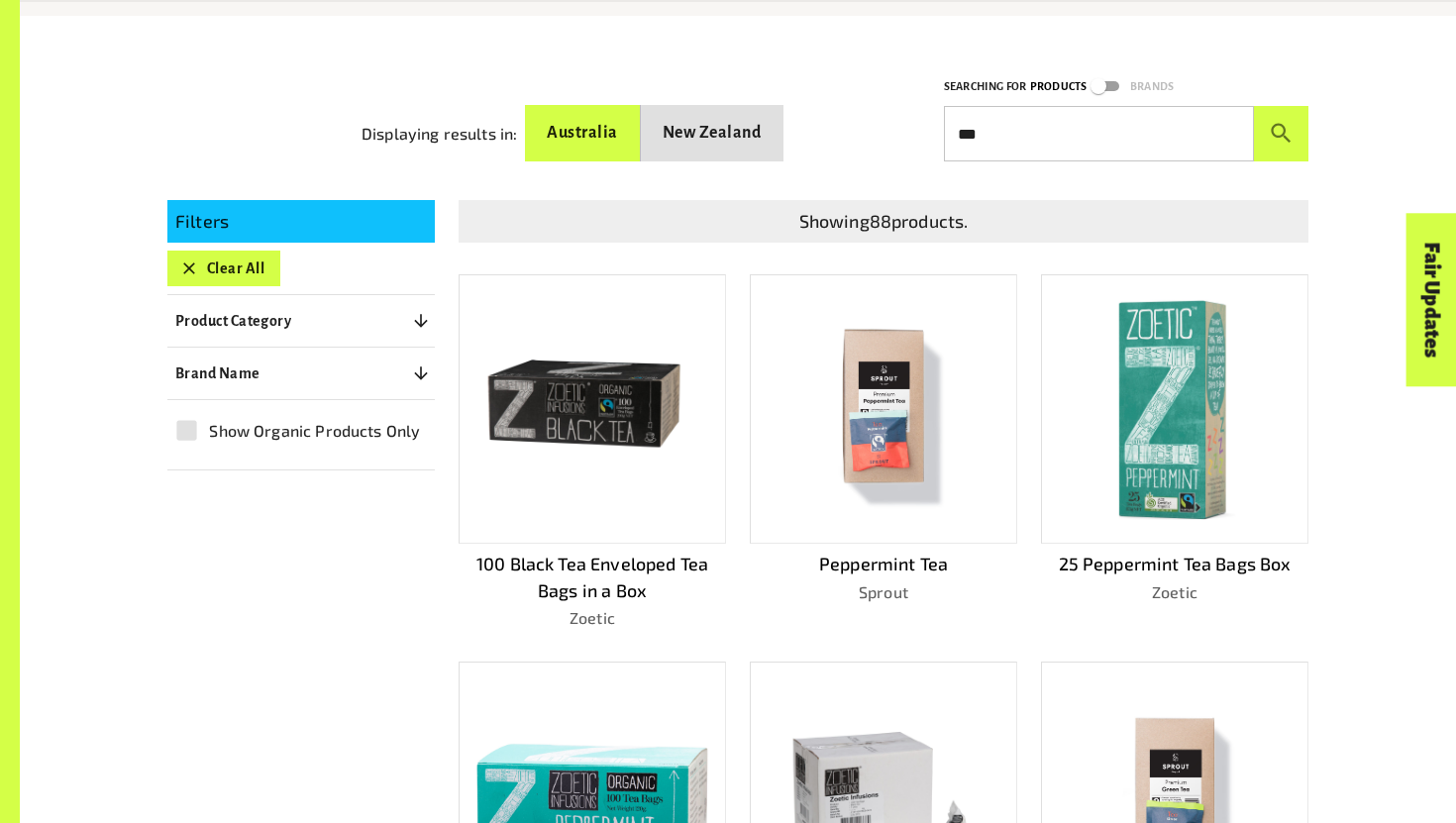 click at bounding box center [883, 409] 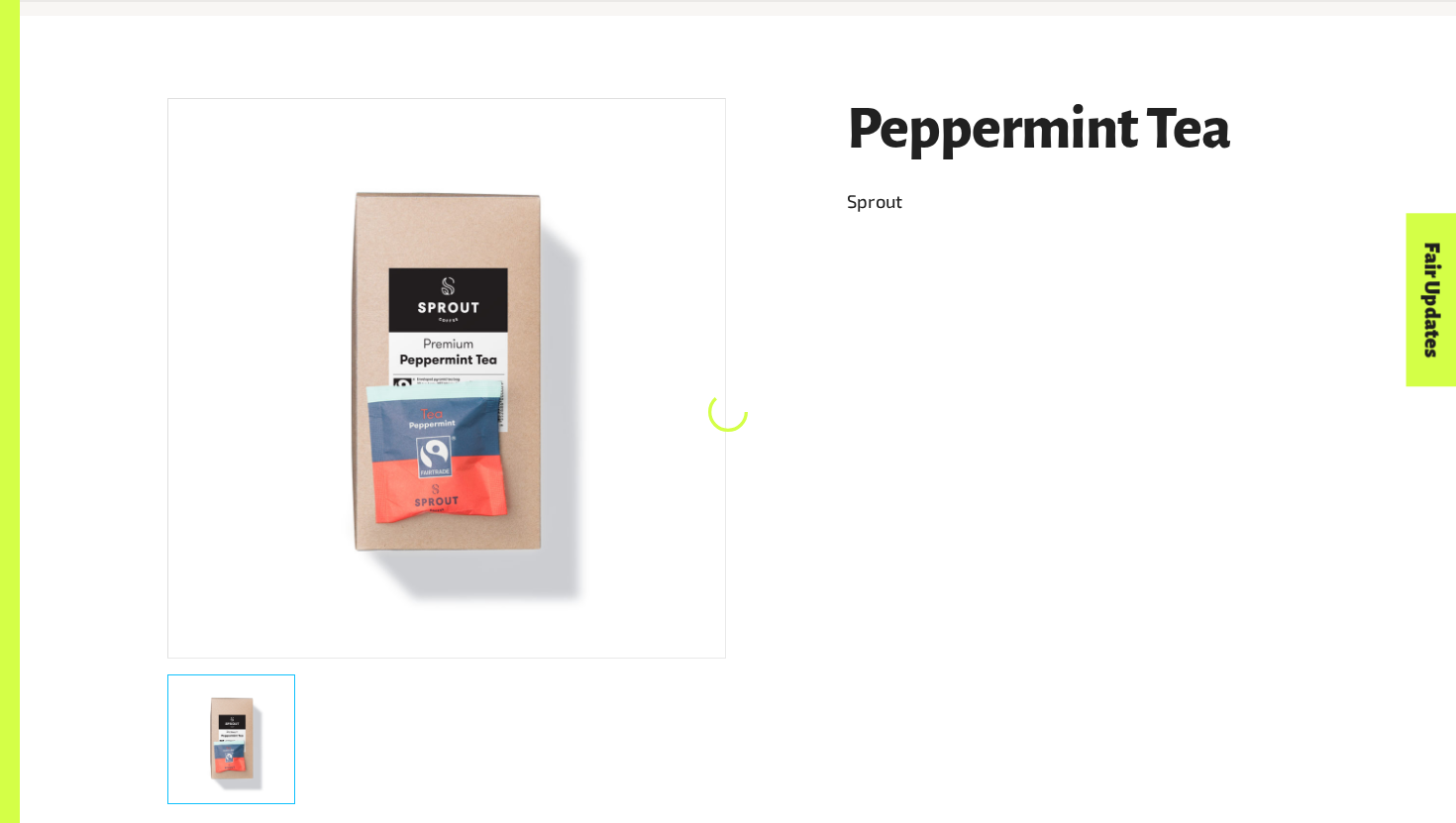 scroll, scrollTop: 353, scrollLeft: 0, axis: vertical 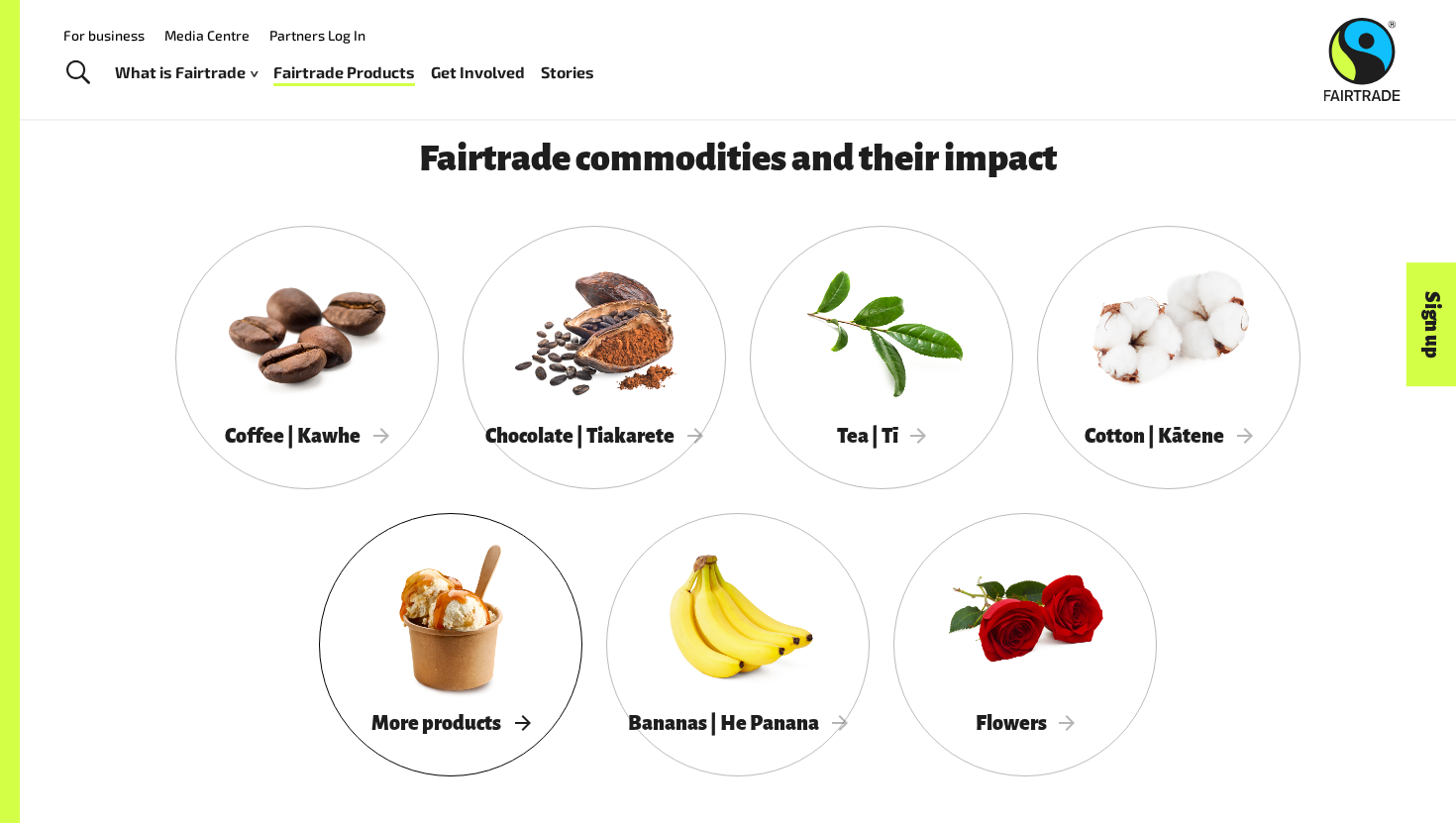 click on "Coffee | Kawhe
Chocolate | Tiakarete
Tea | Tī
Cotton | Kātene
More products
Bananas | He Panana
Flowers" at bounding box center (738, 513) 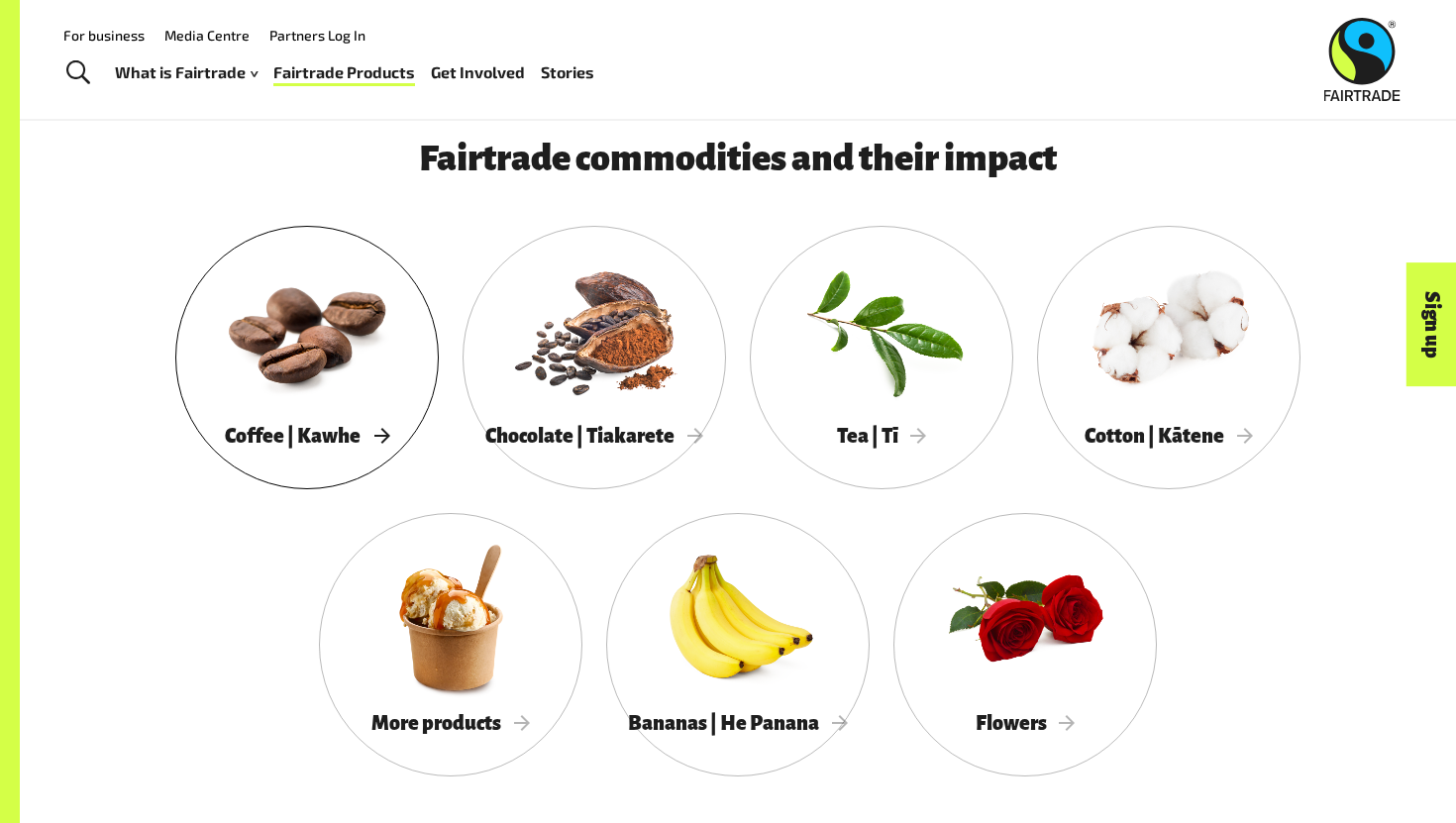 click on "Coffee | Kawhe" at bounding box center [307, 436] 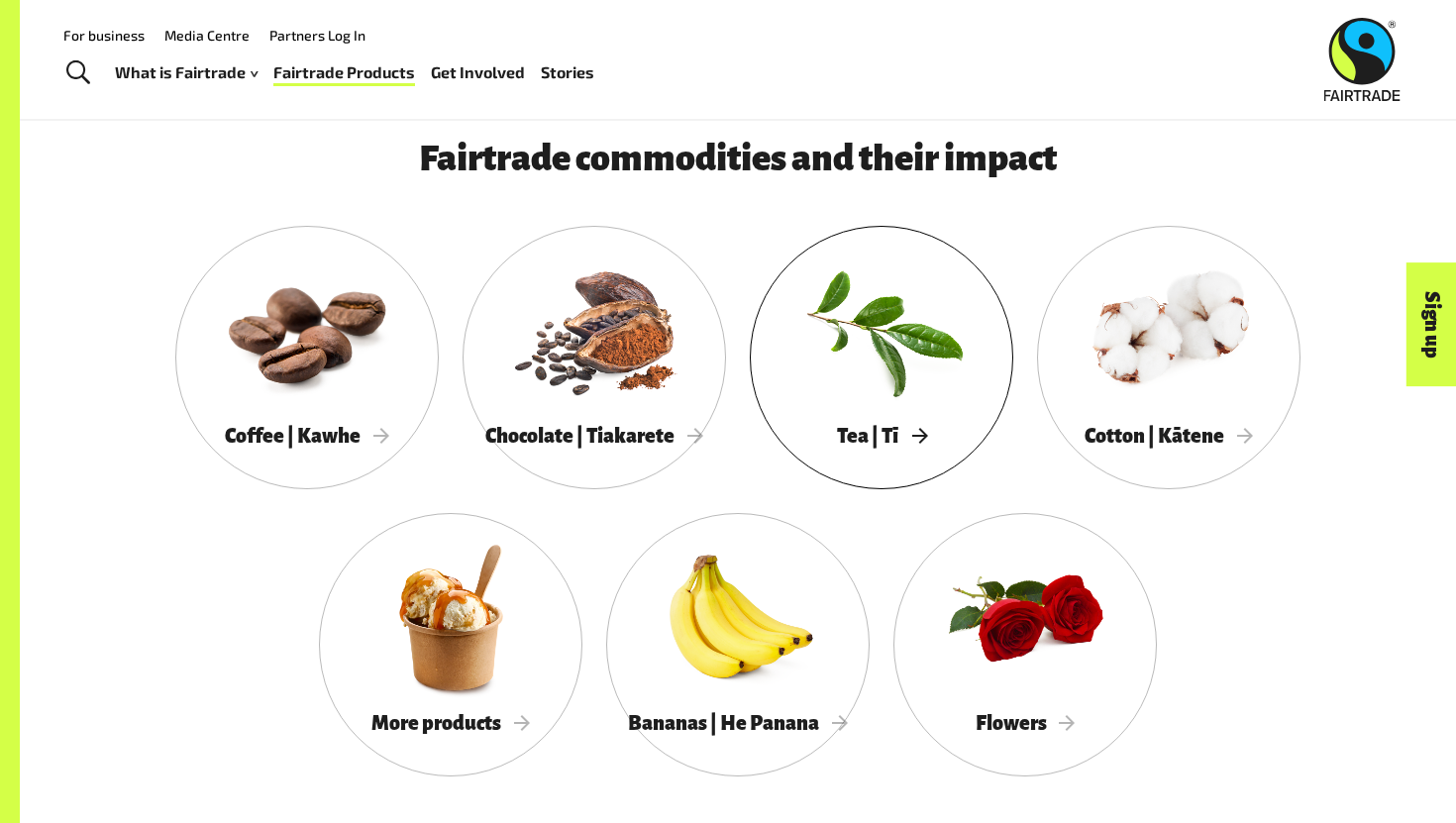 click on "Tea | Tī" at bounding box center (882, 436) 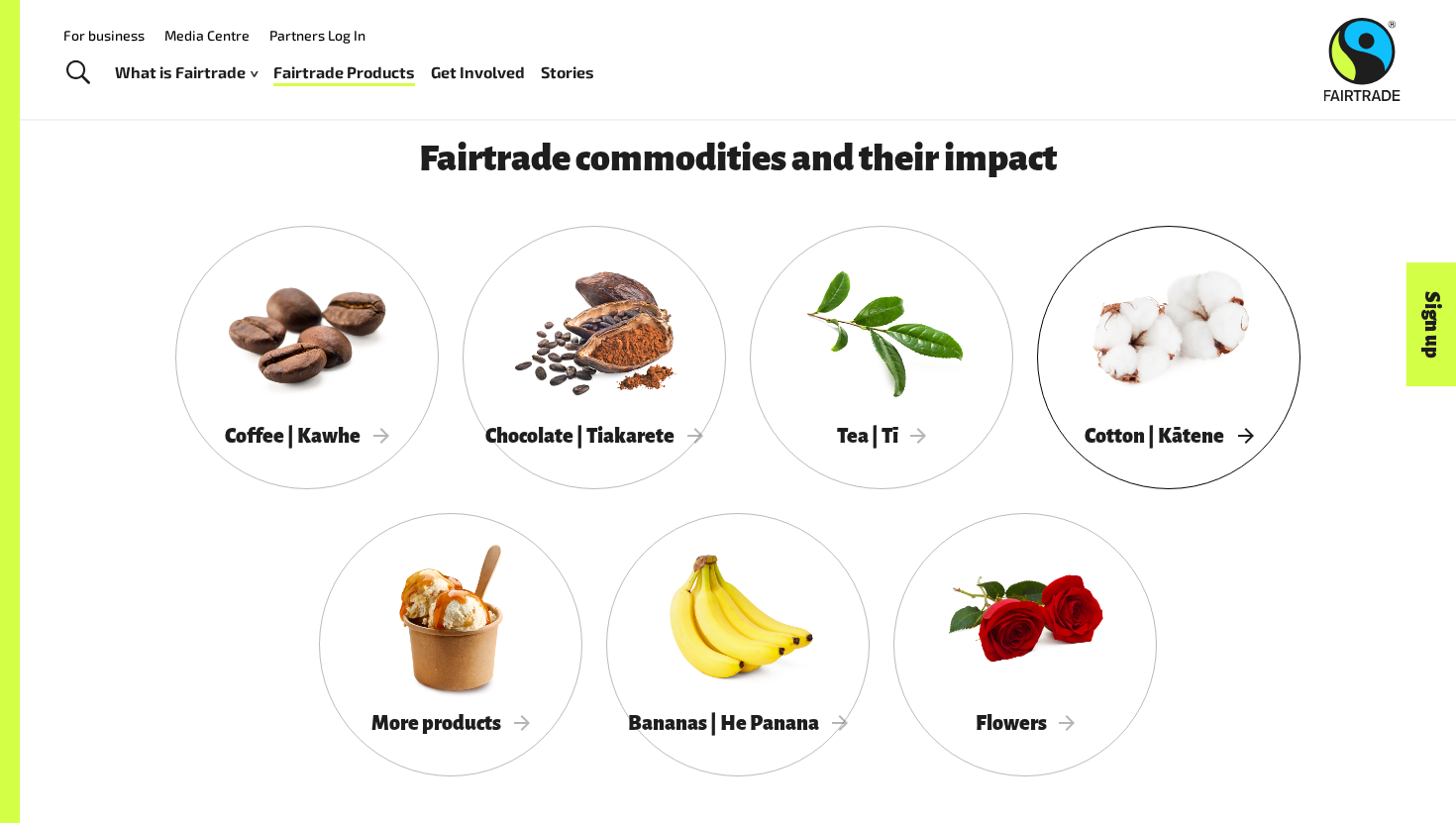 click at bounding box center (1169, 330) 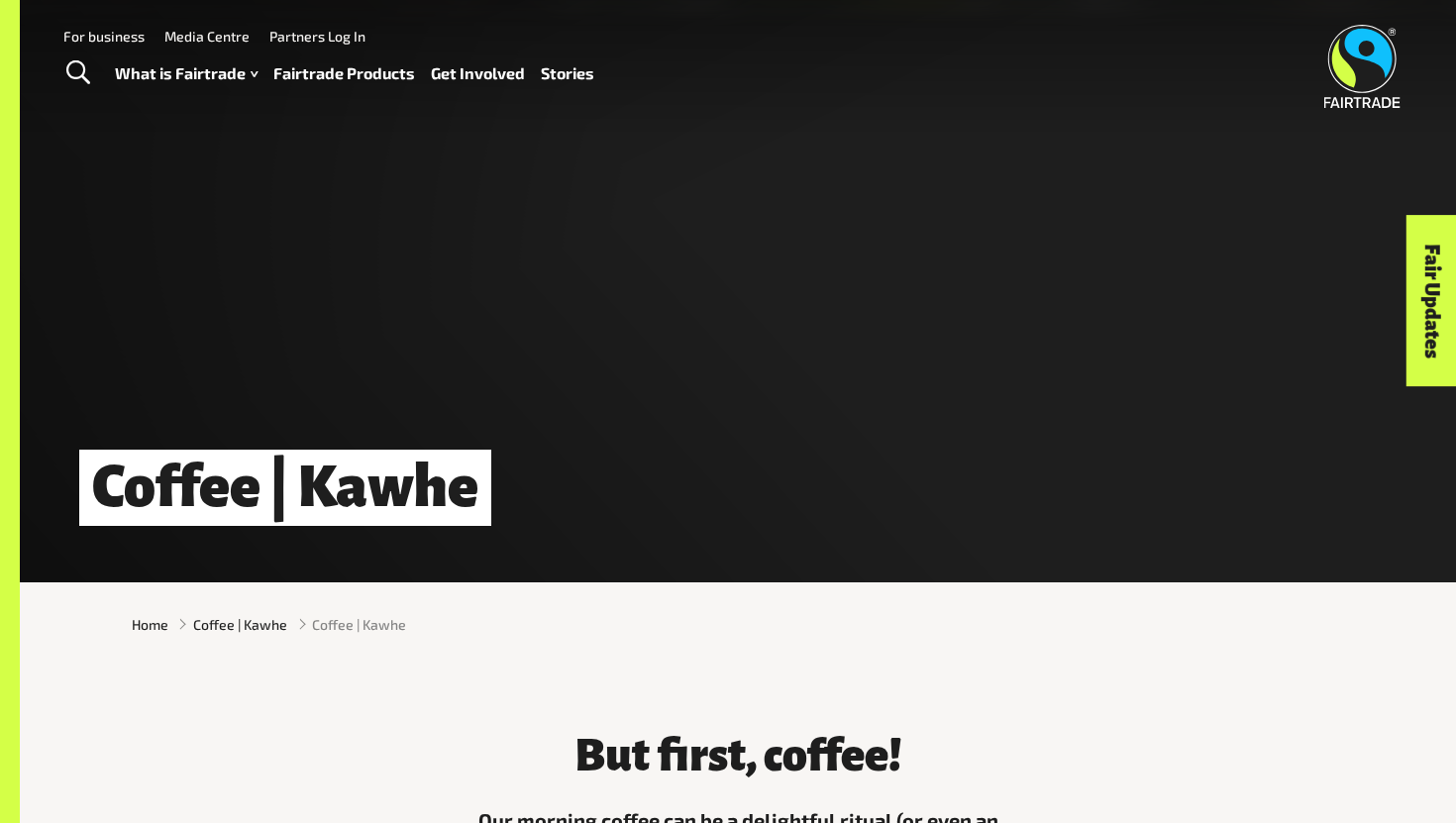 scroll, scrollTop: 0, scrollLeft: 0, axis: both 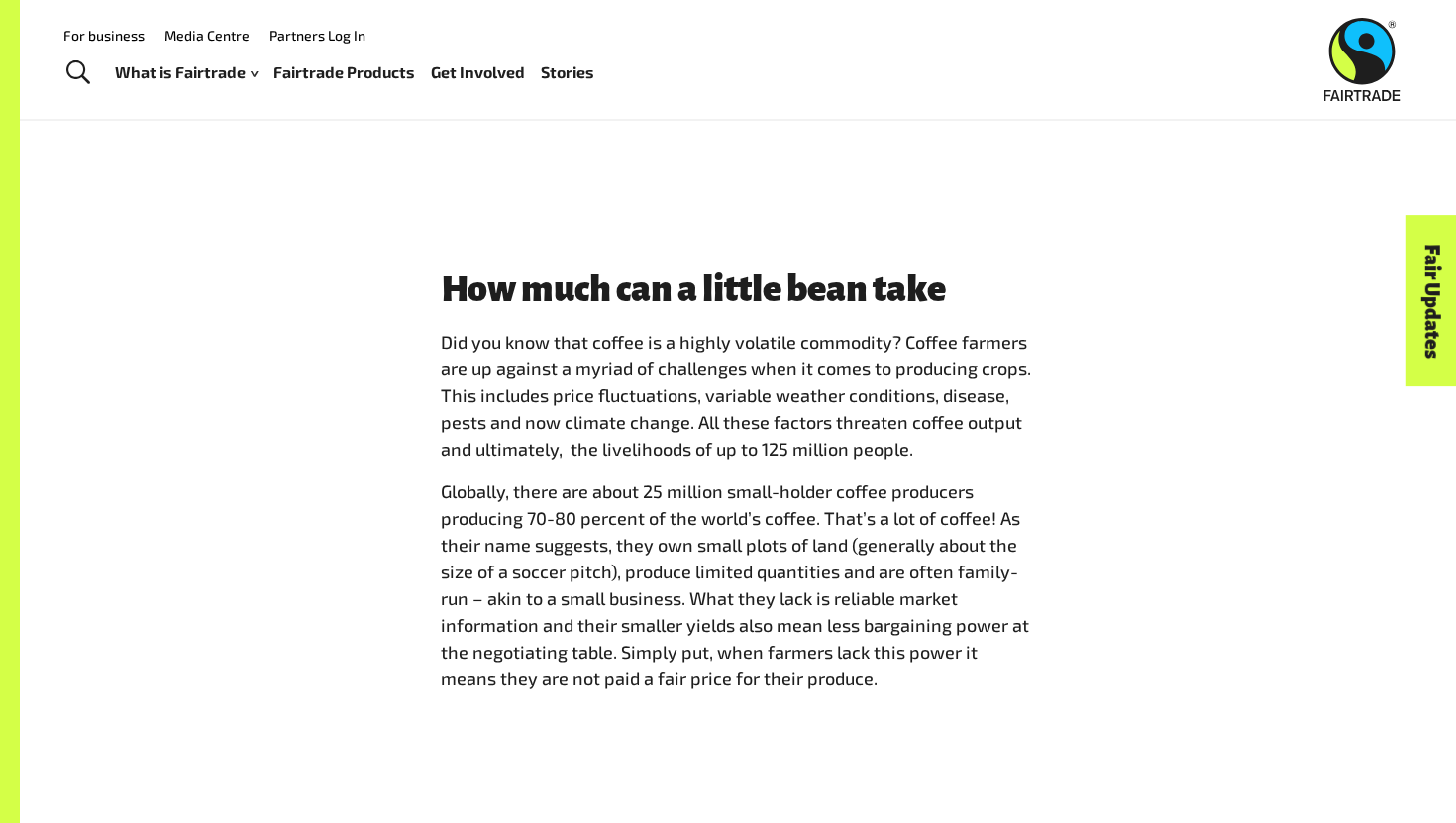 click on "Did you know that coffee is a highly volatile commodity? Coffee farmers are up against a myriad of challenges when it comes to producing crops. This includes price fluctuations, variable weather conditions, disease, pests and now climate change. All these factors threaten coffee output and ultimately,  the livelihoods of up to 125 million people." at bounding box center (736, 395) 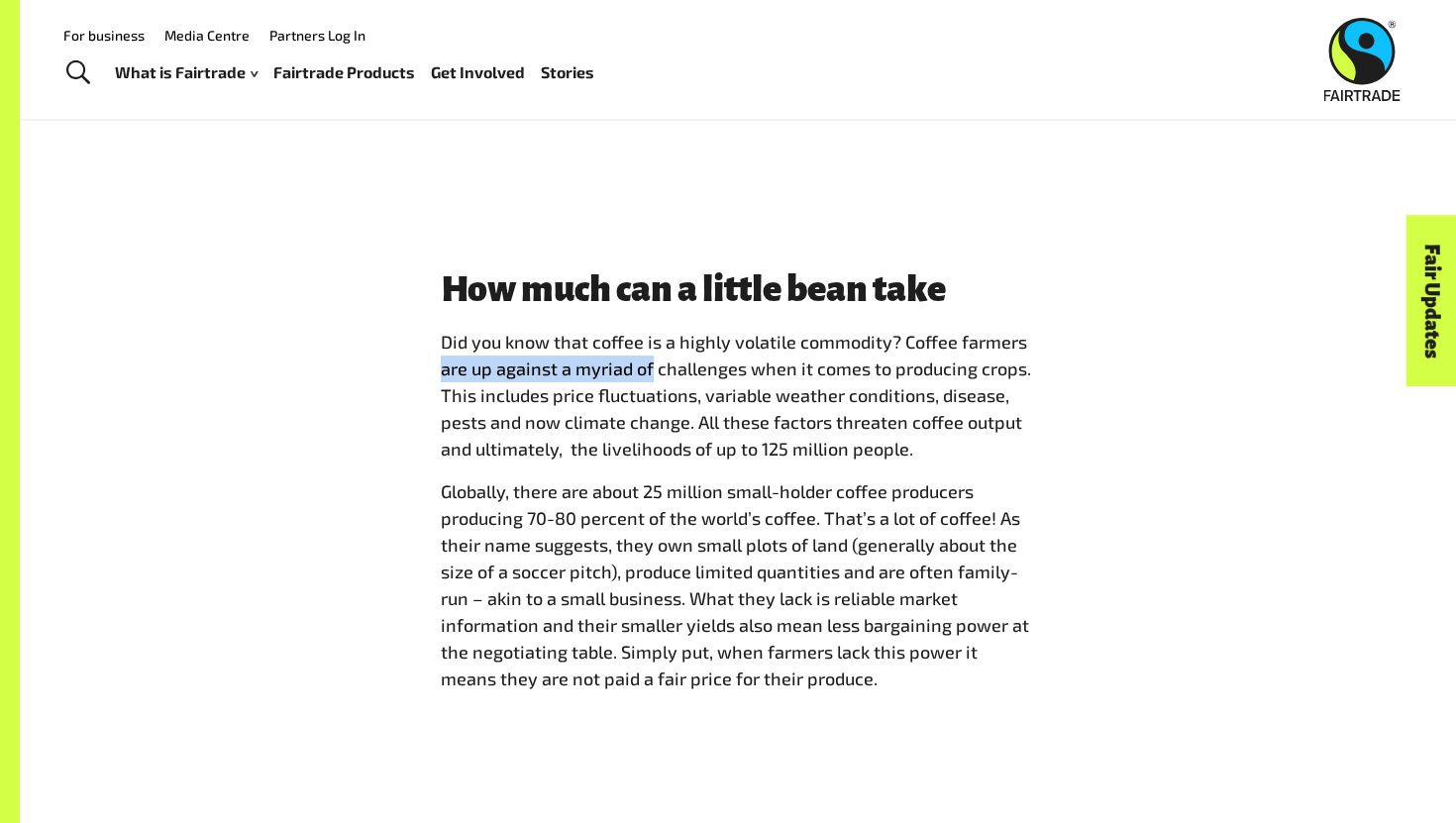drag, startPoint x: 444, startPoint y: 358, endPoint x: 646, endPoint y: 356, distance: 202.0099 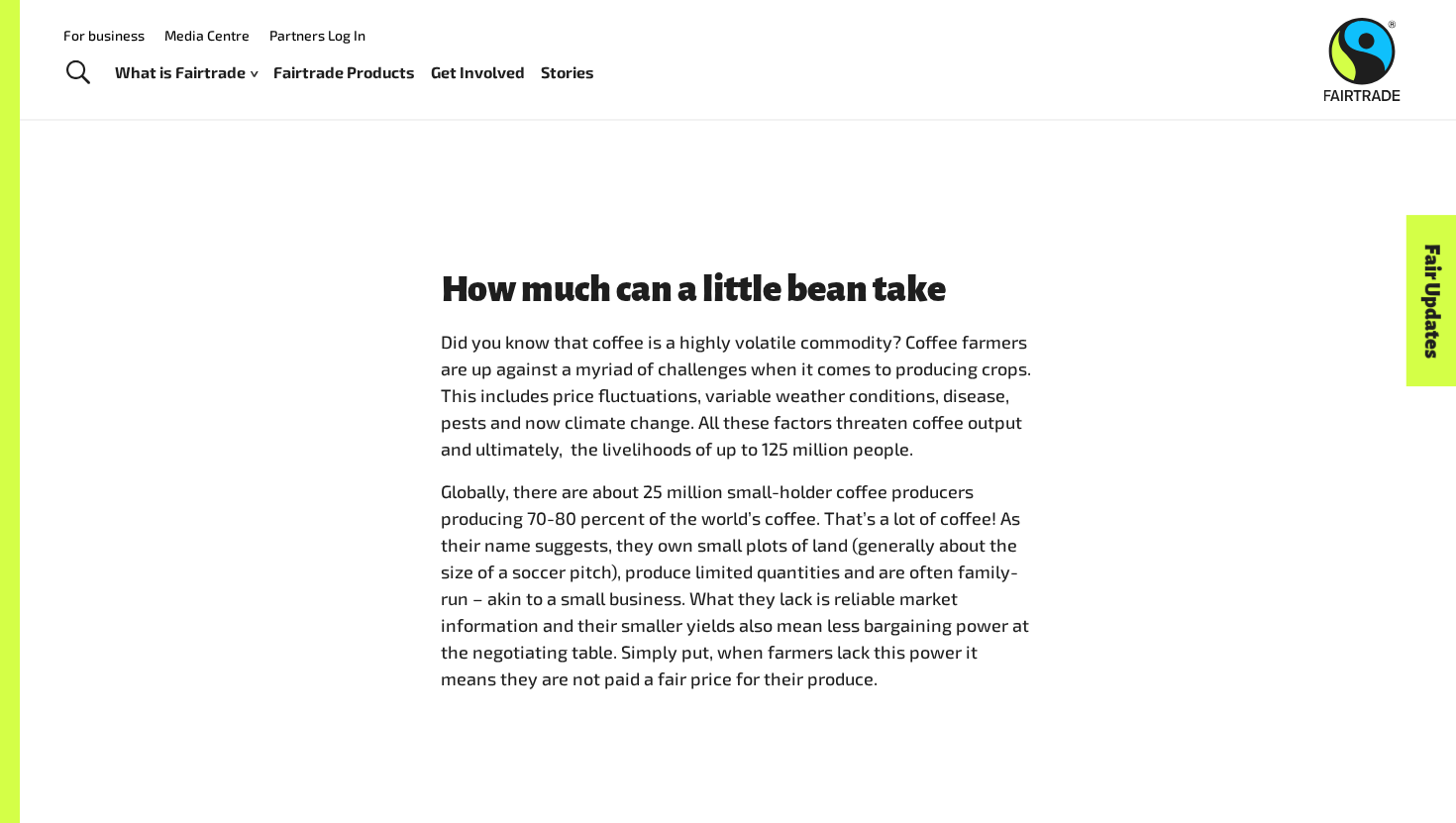 click on "Did you know that coffee is a highly volatile commodity? Coffee farmers are up against a myriad of challenges when it comes to producing crops. This includes price fluctuations, variable weather conditions, disease, pests and now climate change. All these factors threaten coffee output and ultimately,  the livelihoods of up to 125 million people." at bounding box center (736, 395) 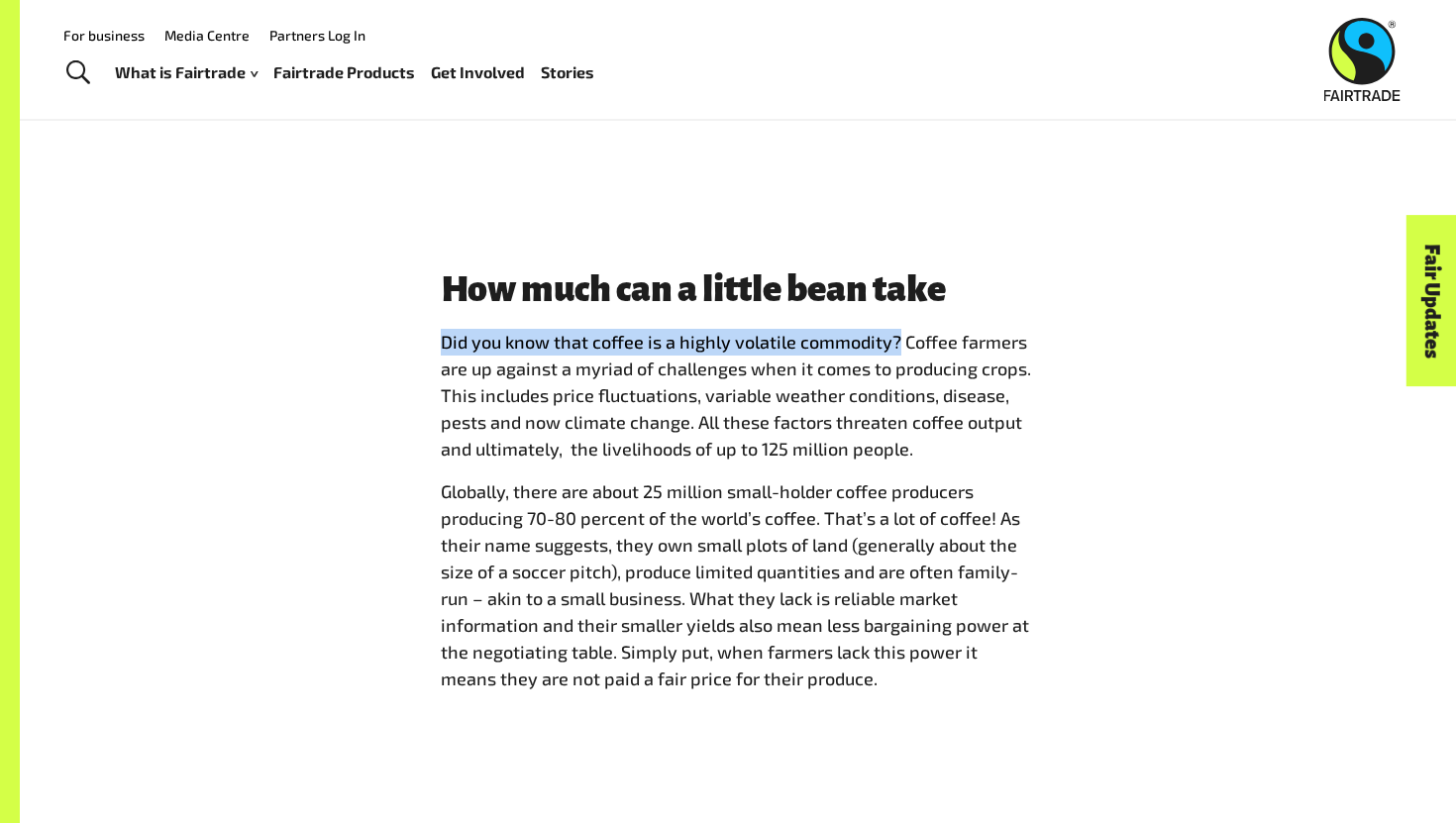 drag, startPoint x: 897, startPoint y: 344, endPoint x: 432, endPoint y: 333, distance: 465.1301 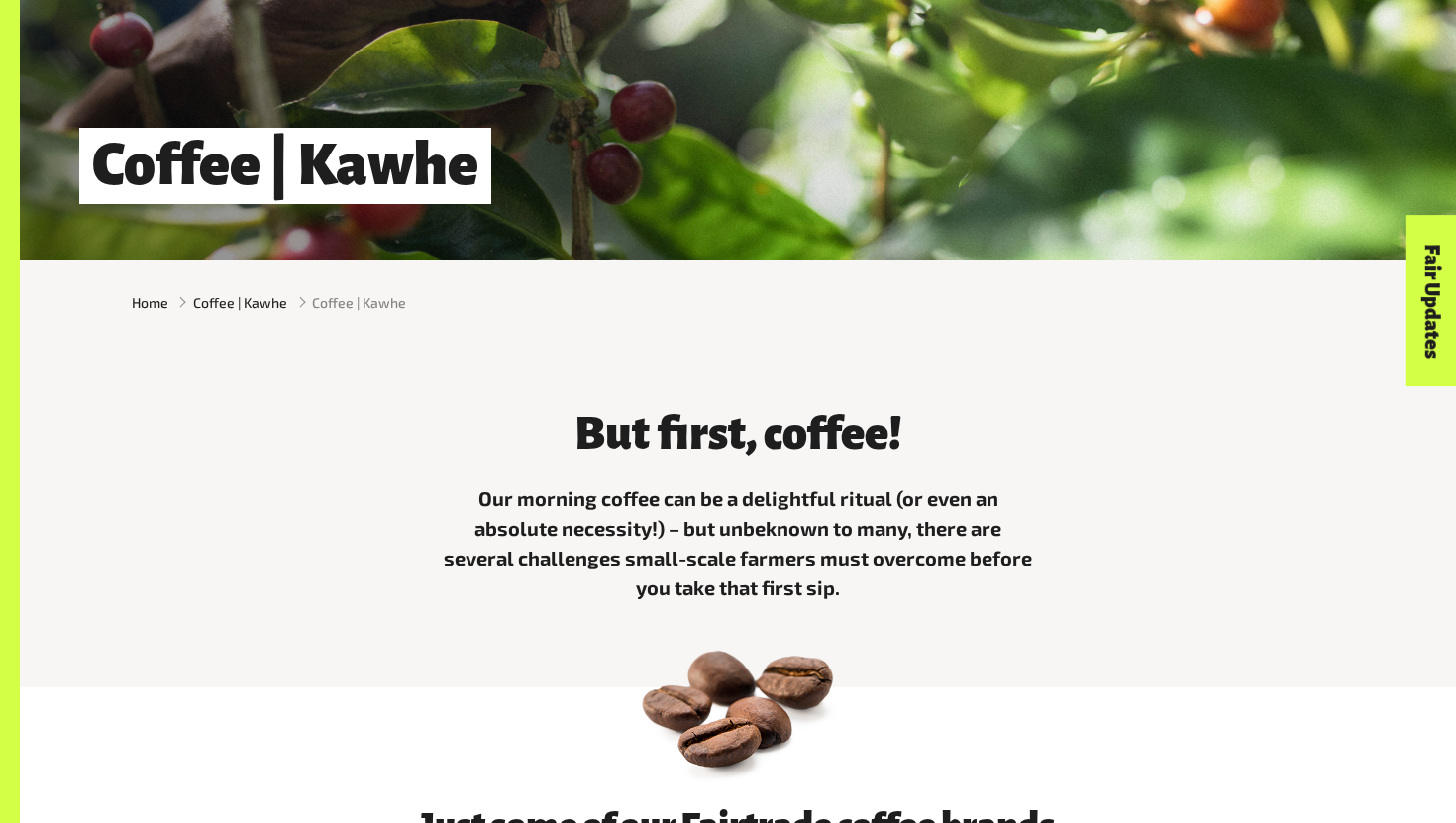 scroll, scrollTop: 325, scrollLeft: 0, axis: vertical 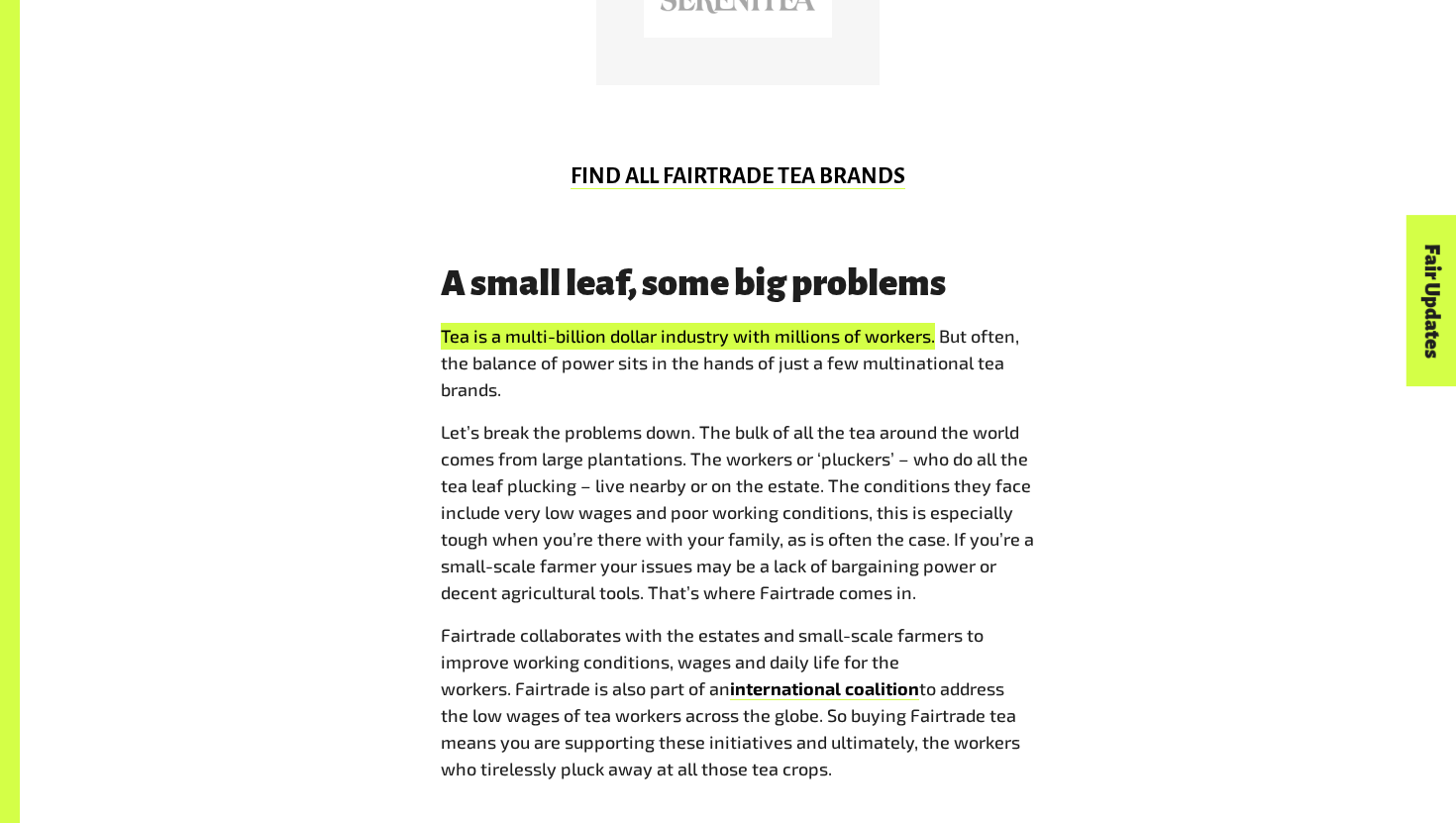 drag, startPoint x: 932, startPoint y: 340, endPoint x: 313, endPoint y: 332, distance: 619.0517 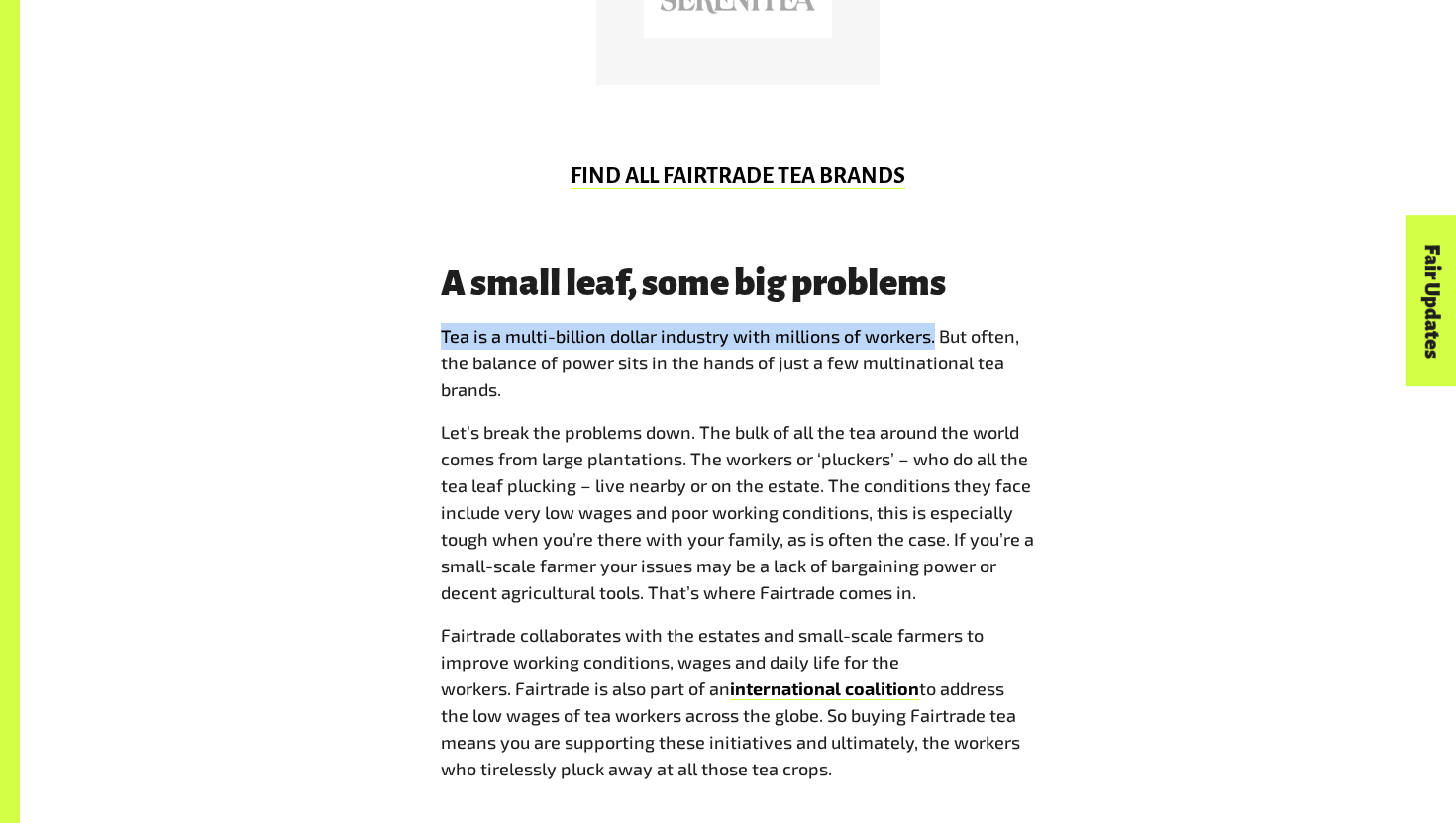 scroll, scrollTop: 1431, scrollLeft: 0, axis: vertical 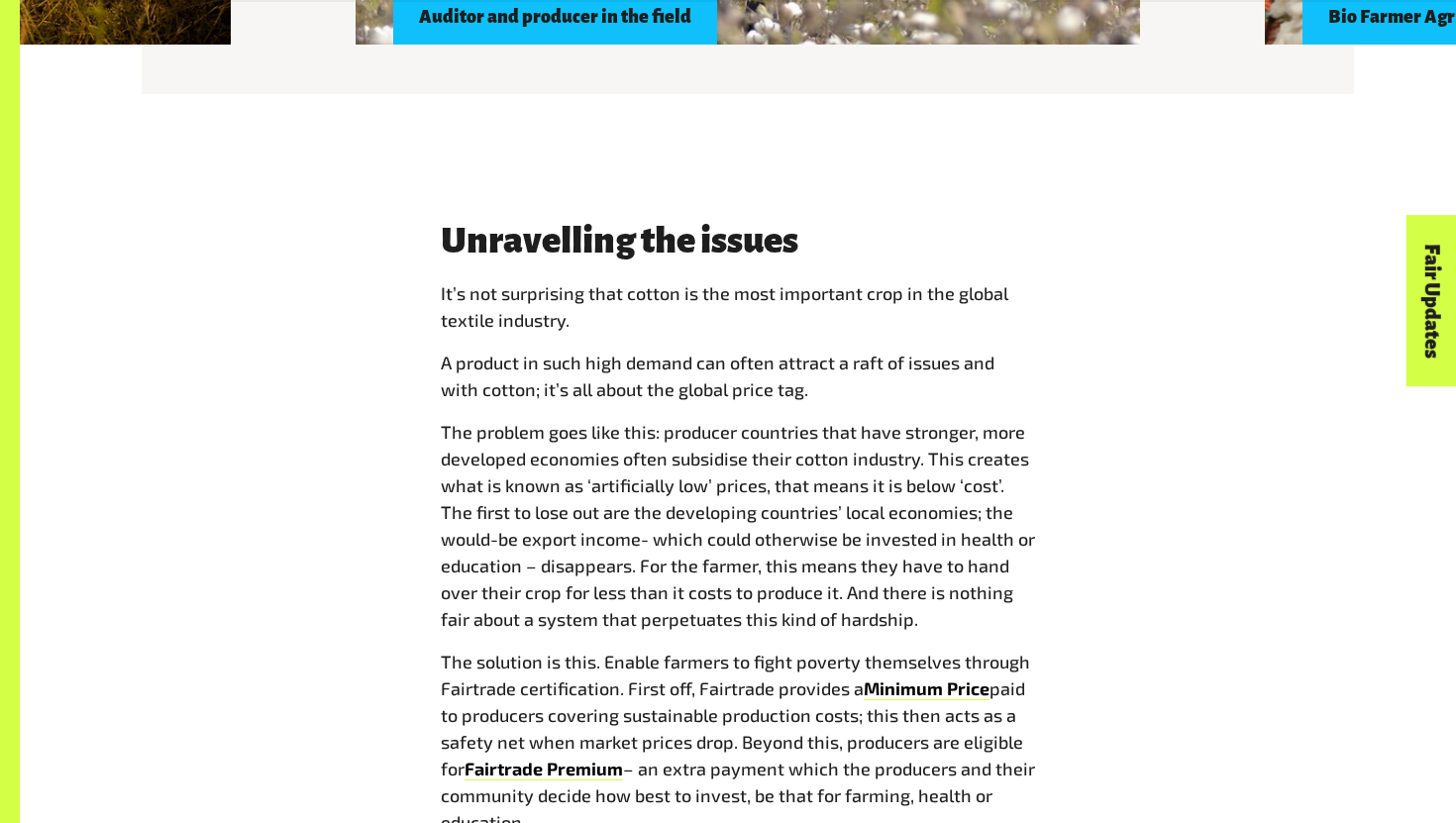 drag, startPoint x: 594, startPoint y: 323, endPoint x: 420, endPoint y: 292, distance: 176.73992 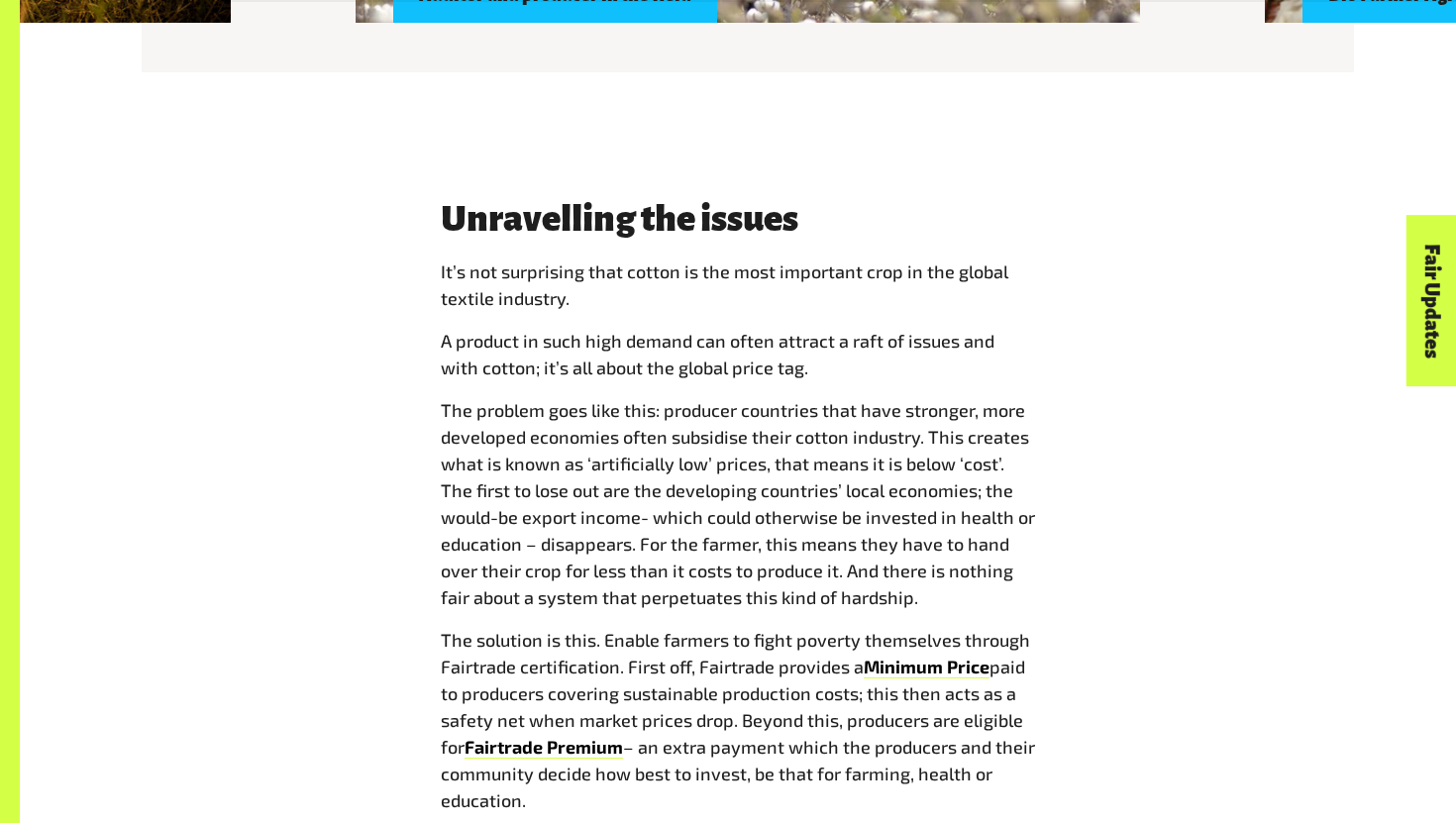 scroll, scrollTop: 2253, scrollLeft: 0, axis: vertical 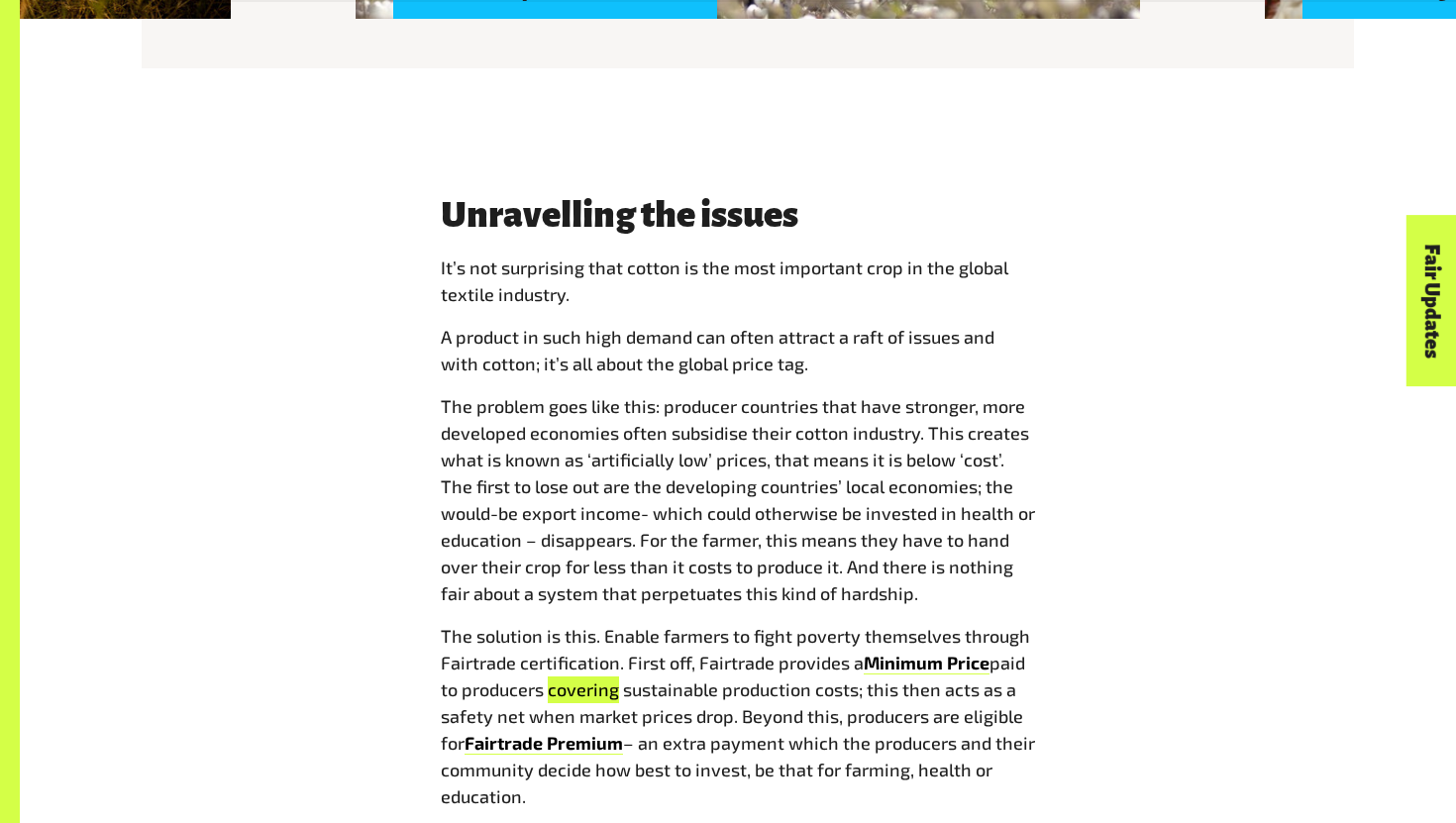 drag, startPoint x: 545, startPoint y: 696, endPoint x: 611, endPoint y: 684, distance: 67.08204 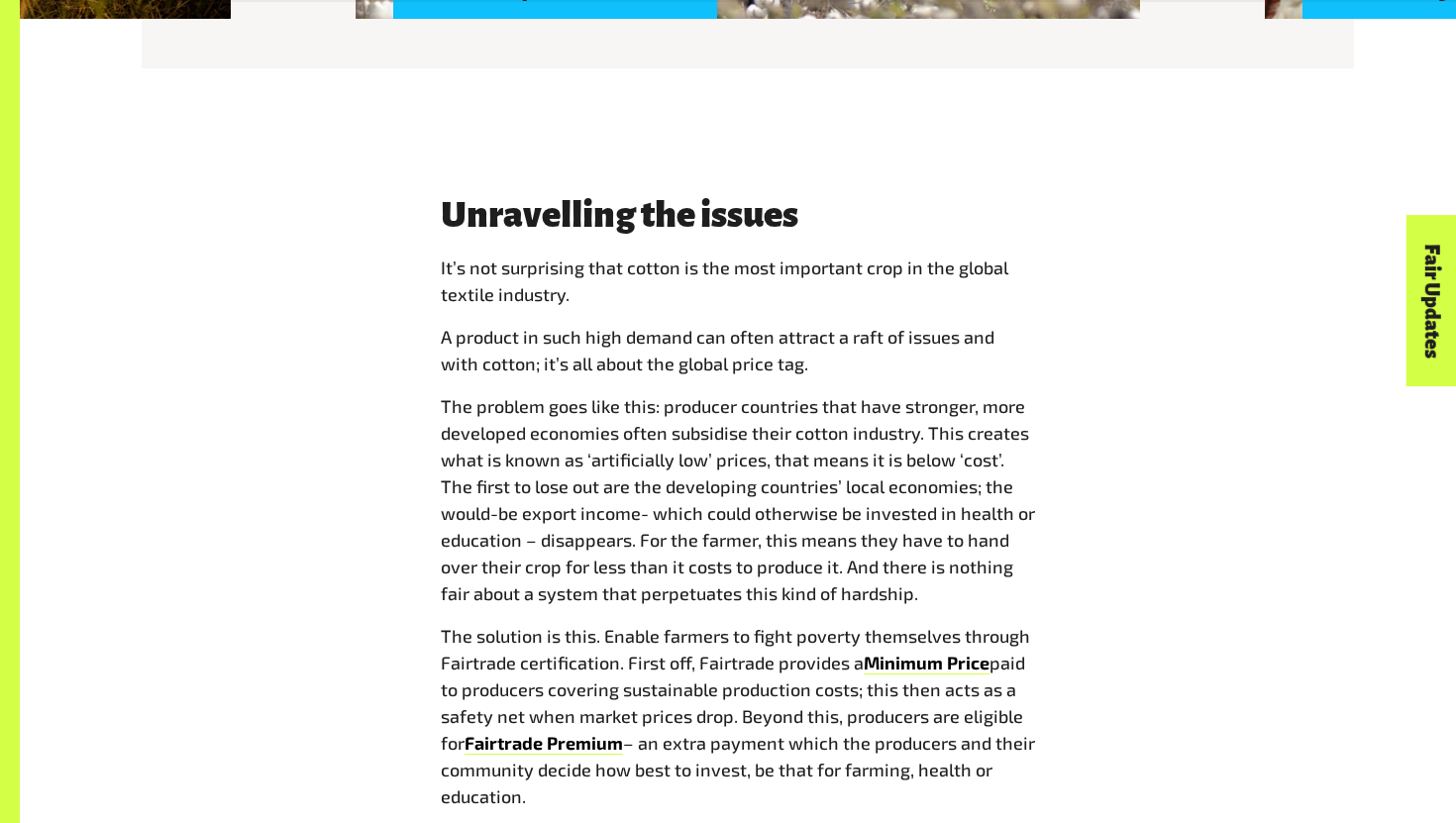 click on "paid to producers covering sustainable production costs; this then acts as a safety net when market prices drop. Beyond this, producers are eligible for" at bounding box center [733, 702] 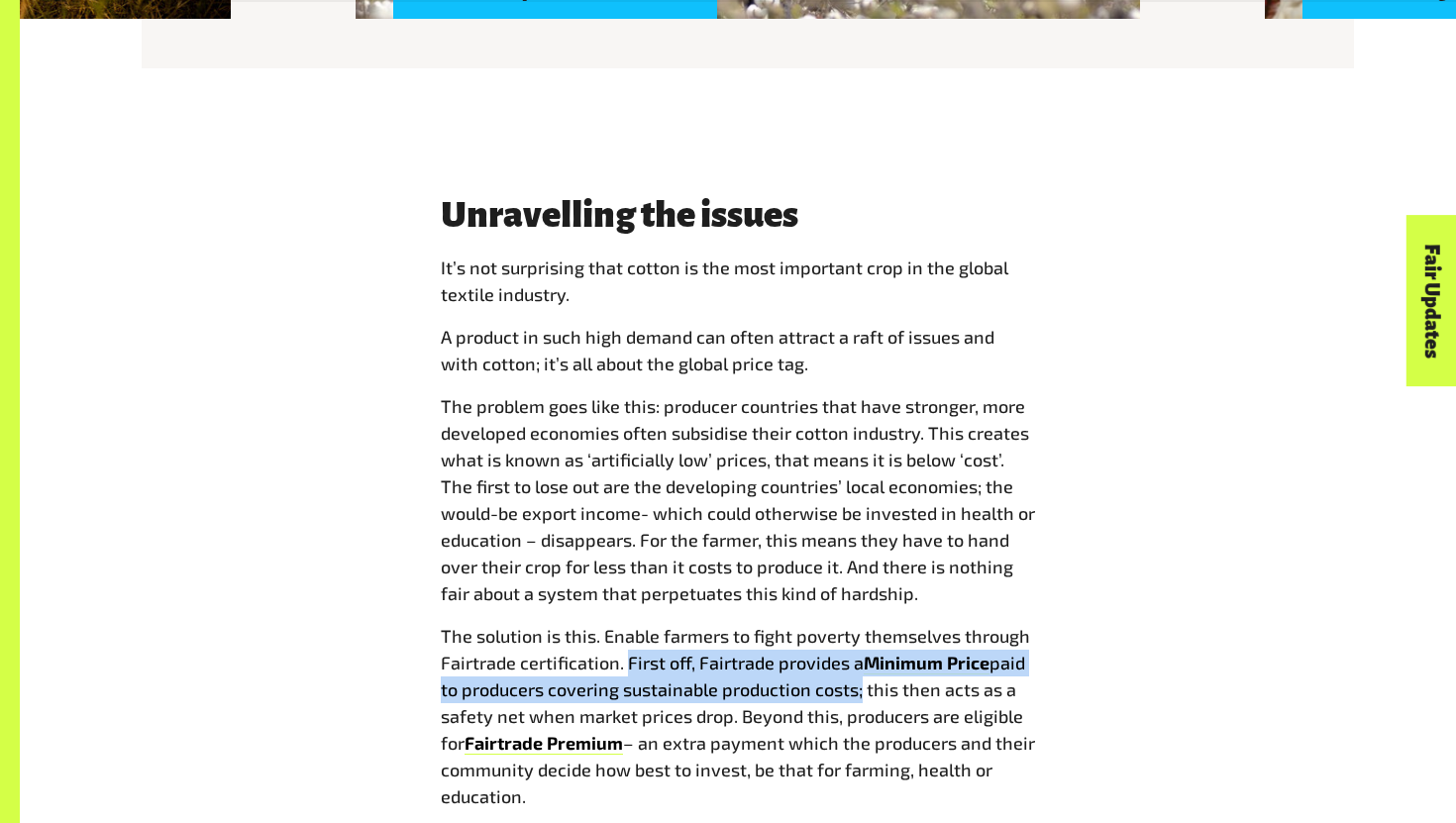 drag, startPoint x: 860, startPoint y: 693, endPoint x: 623, endPoint y: 667, distance: 238.42189 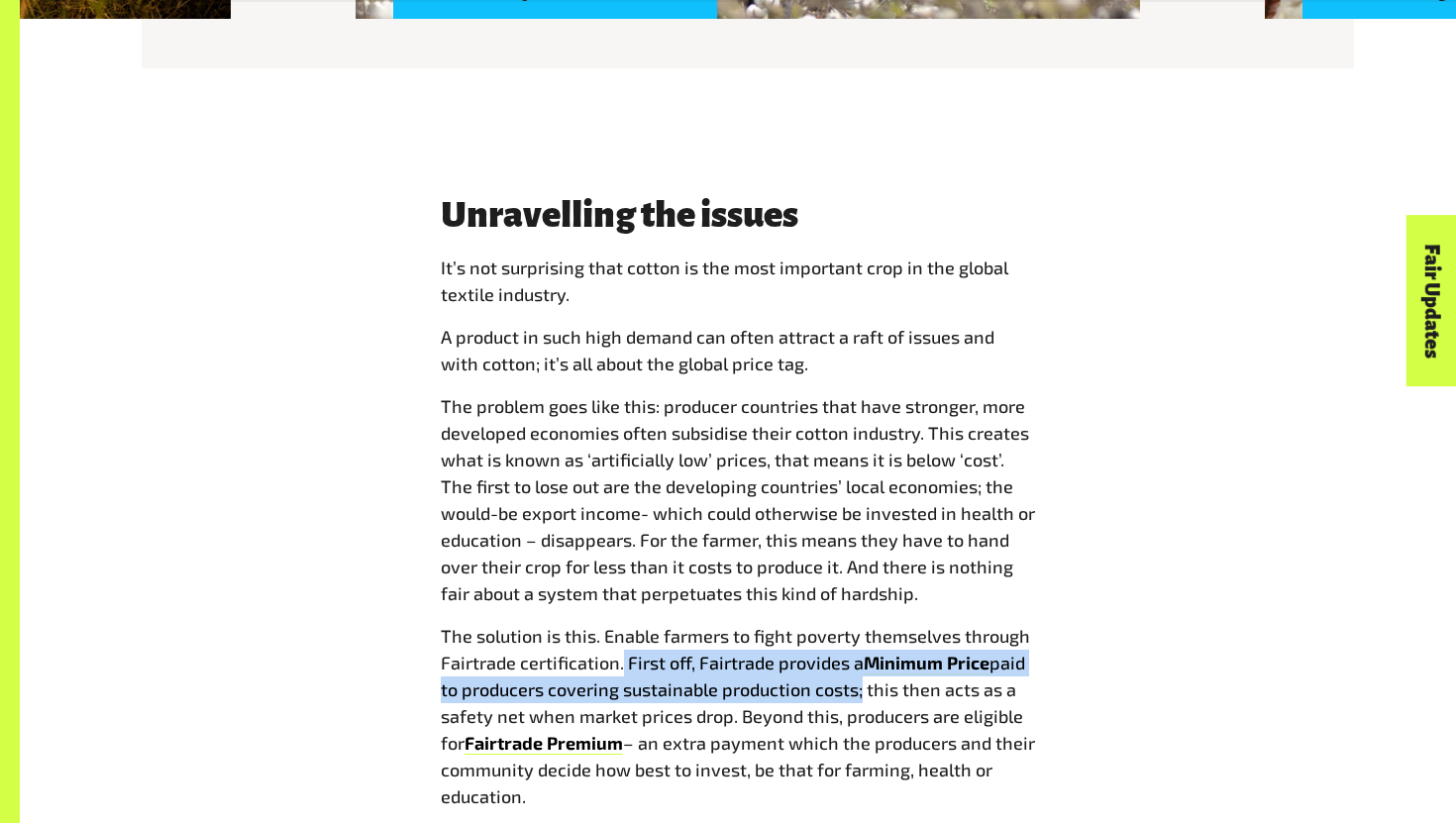 copy on "First off, Fairtrade provides a  Minimum Price  paid to producers covering sustainable production costs" 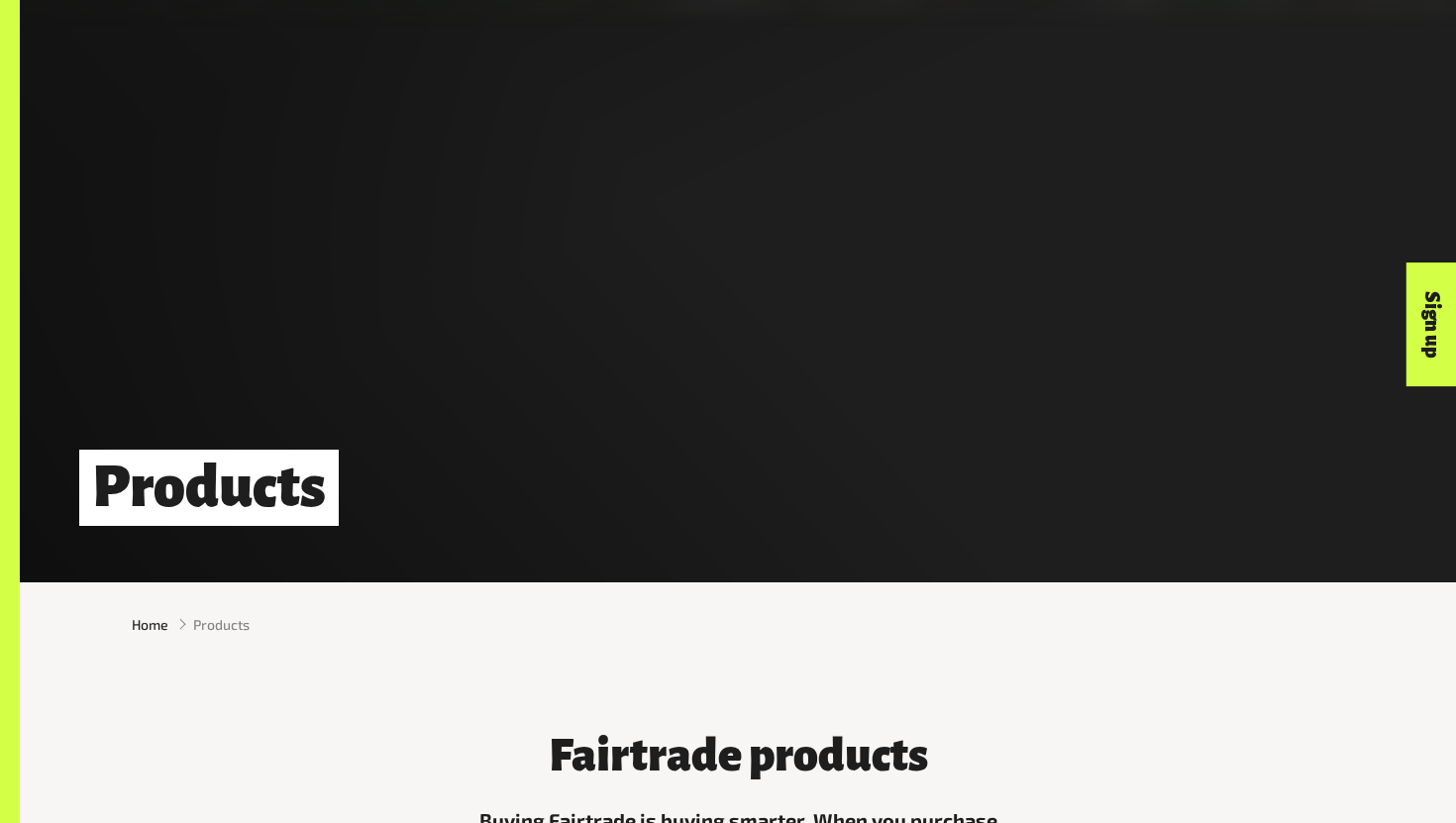 scroll, scrollTop: 1304, scrollLeft: 0, axis: vertical 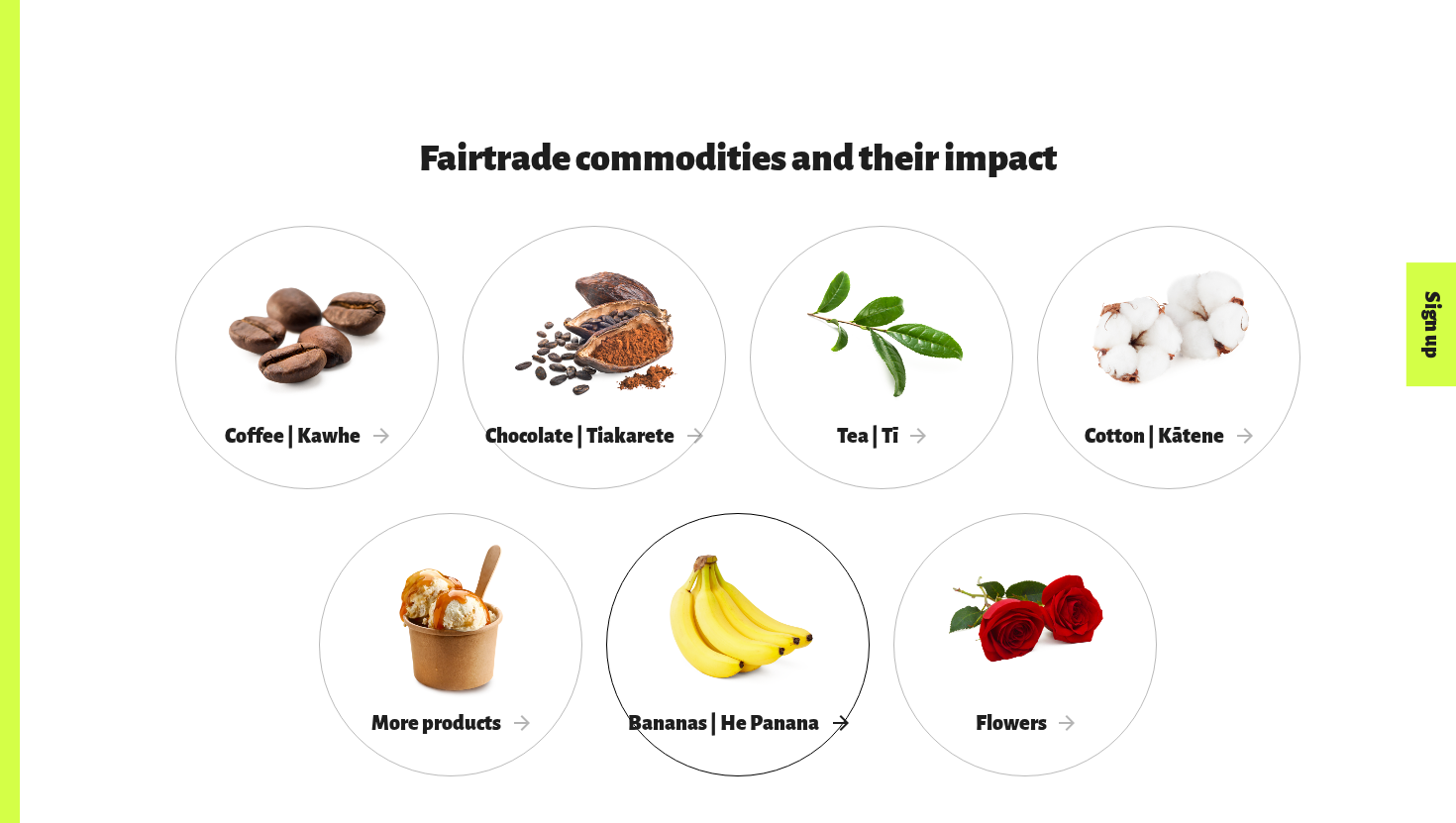 click at bounding box center [738, 617] 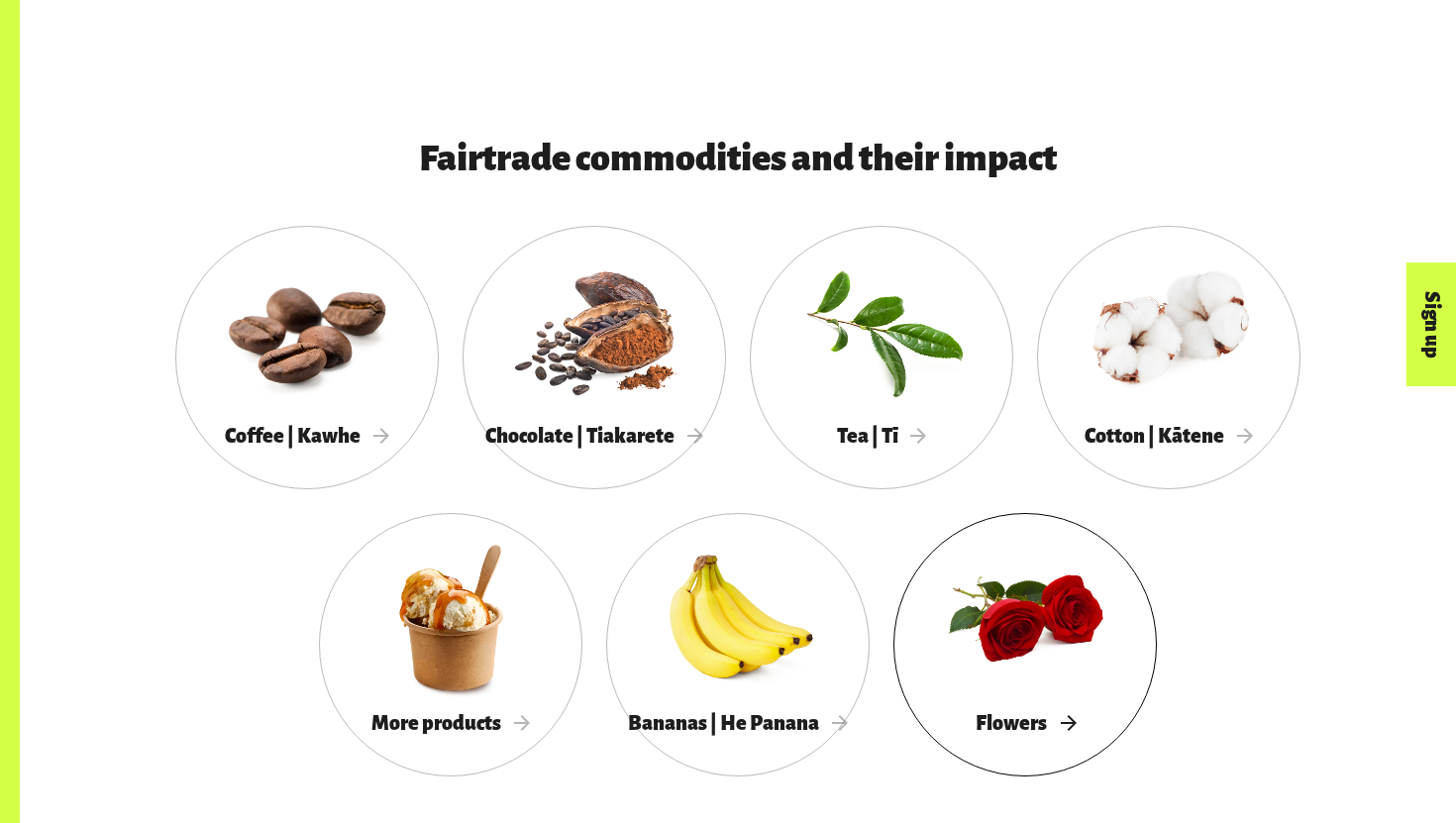 click at bounding box center [1025, 617] 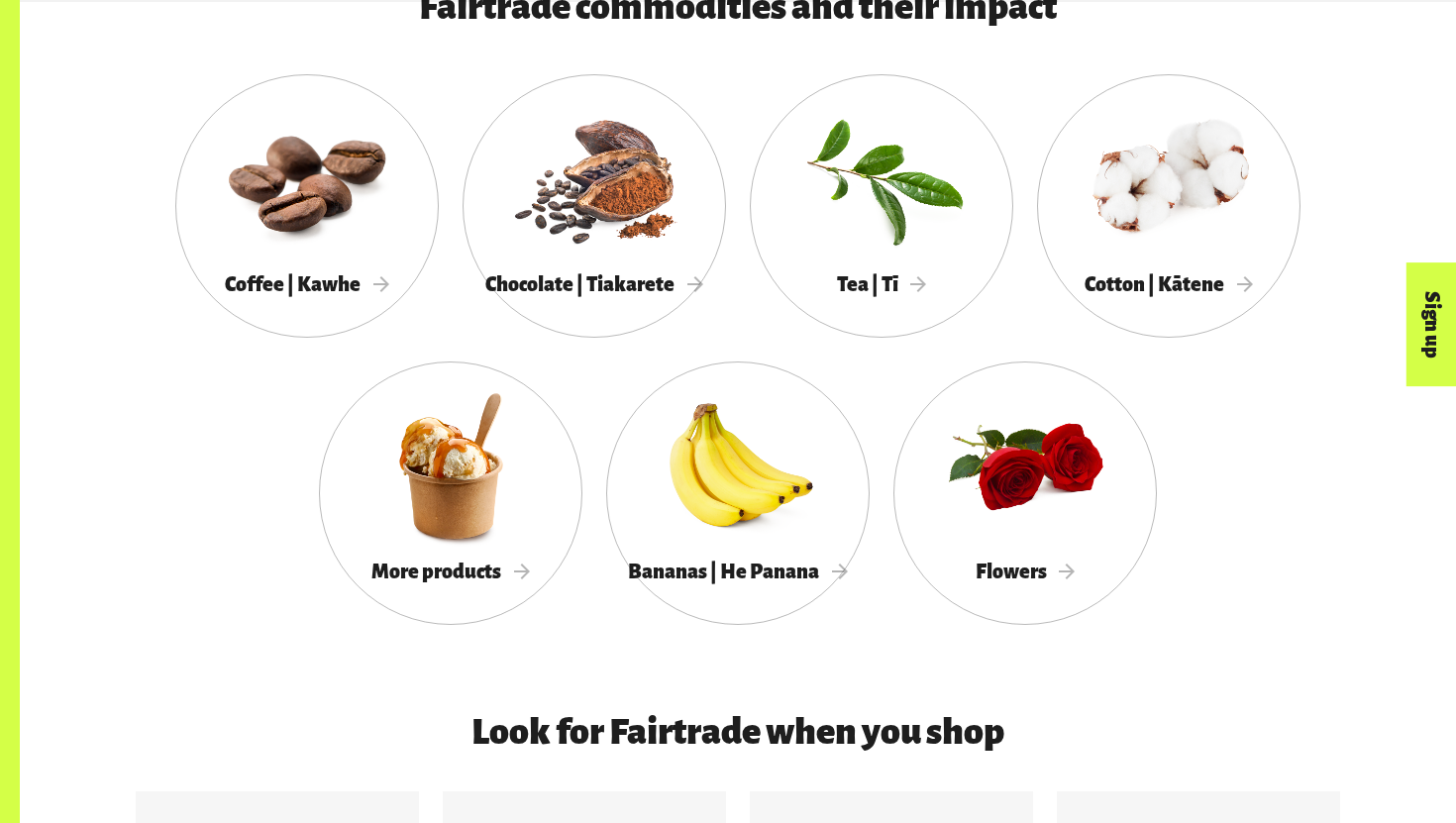 scroll, scrollTop: 1848, scrollLeft: 0, axis: vertical 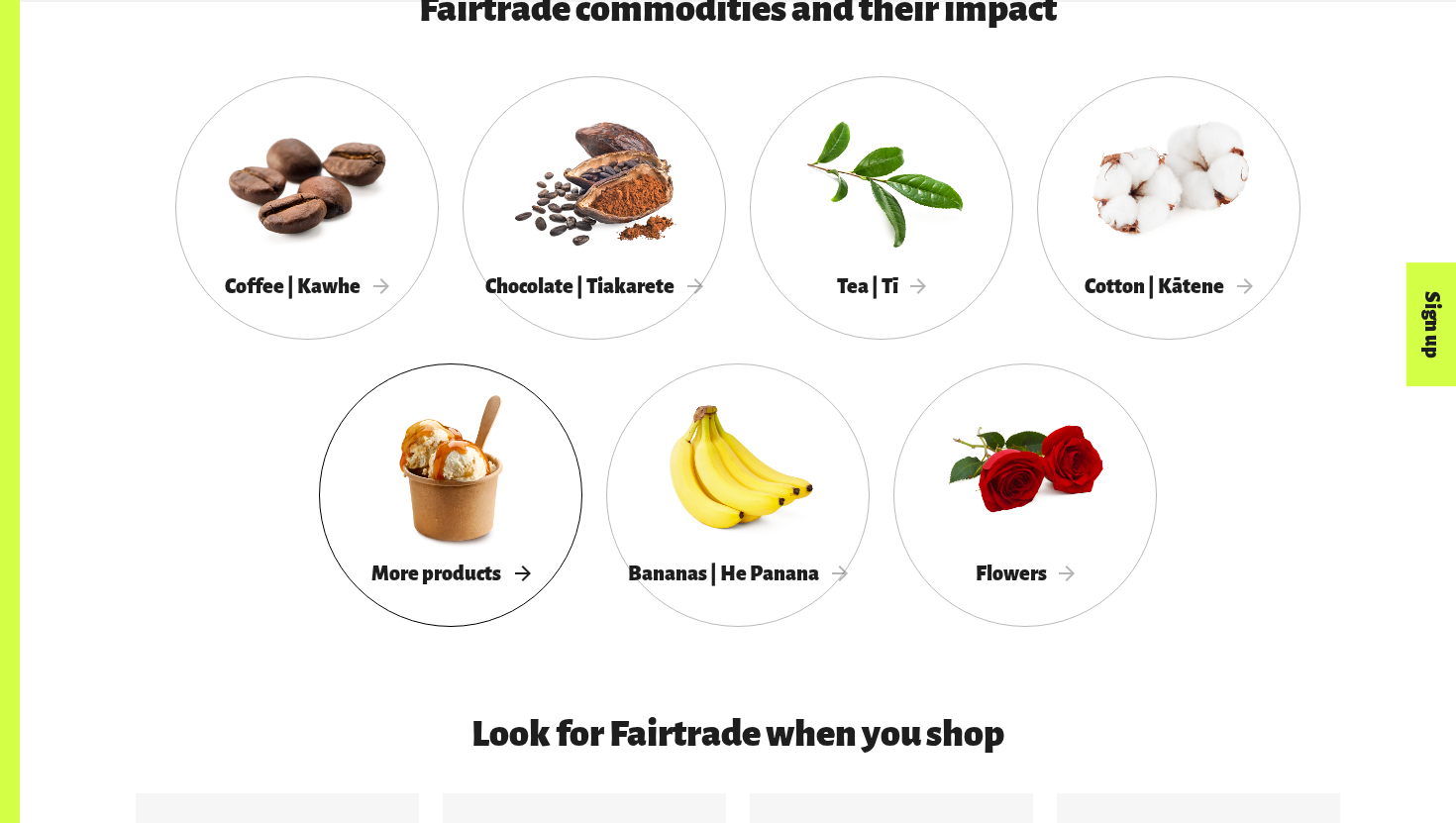 click on "More products" at bounding box center (451, 573) 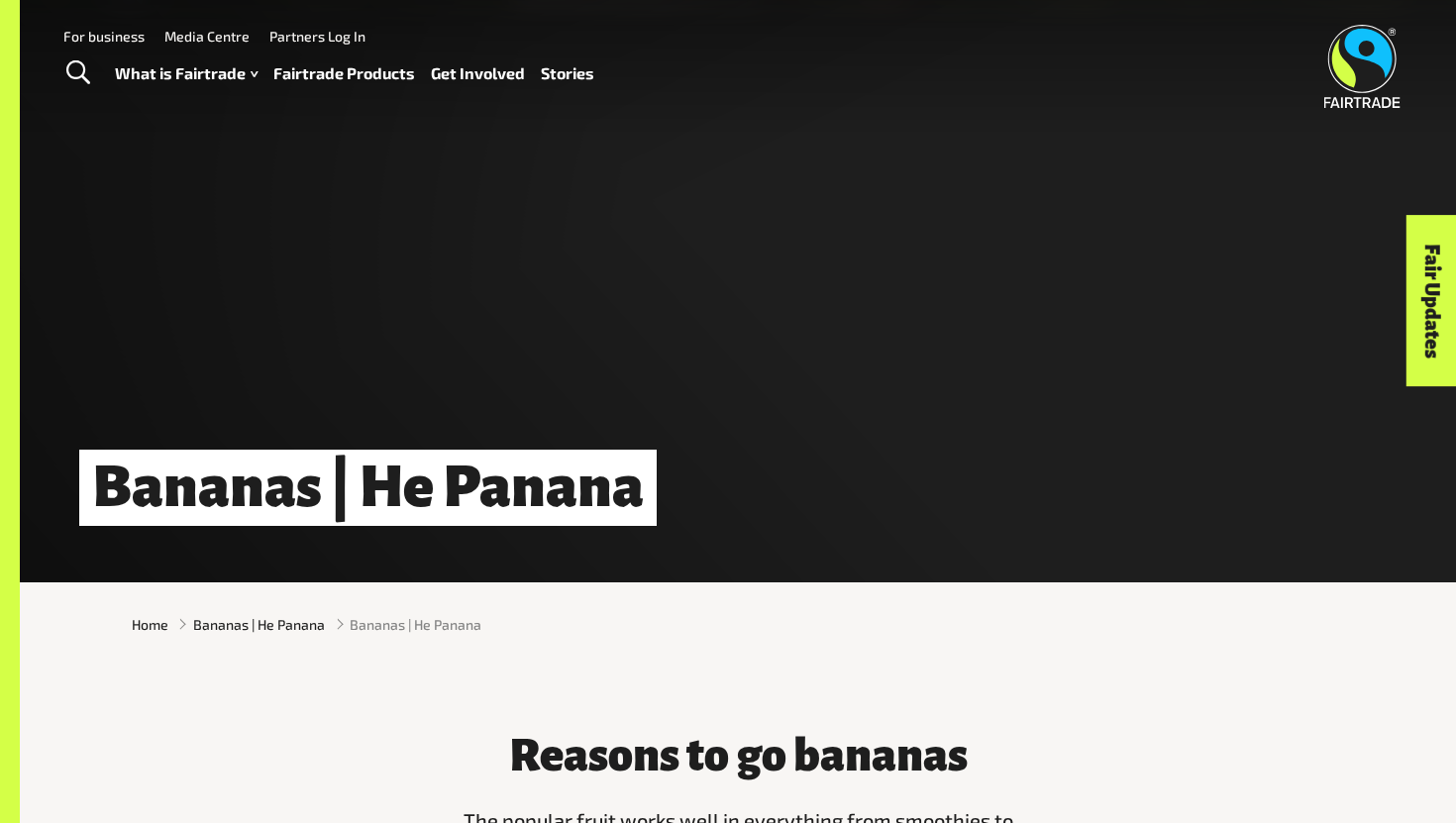 scroll, scrollTop: 0, scrollLeft: 0, axis: both 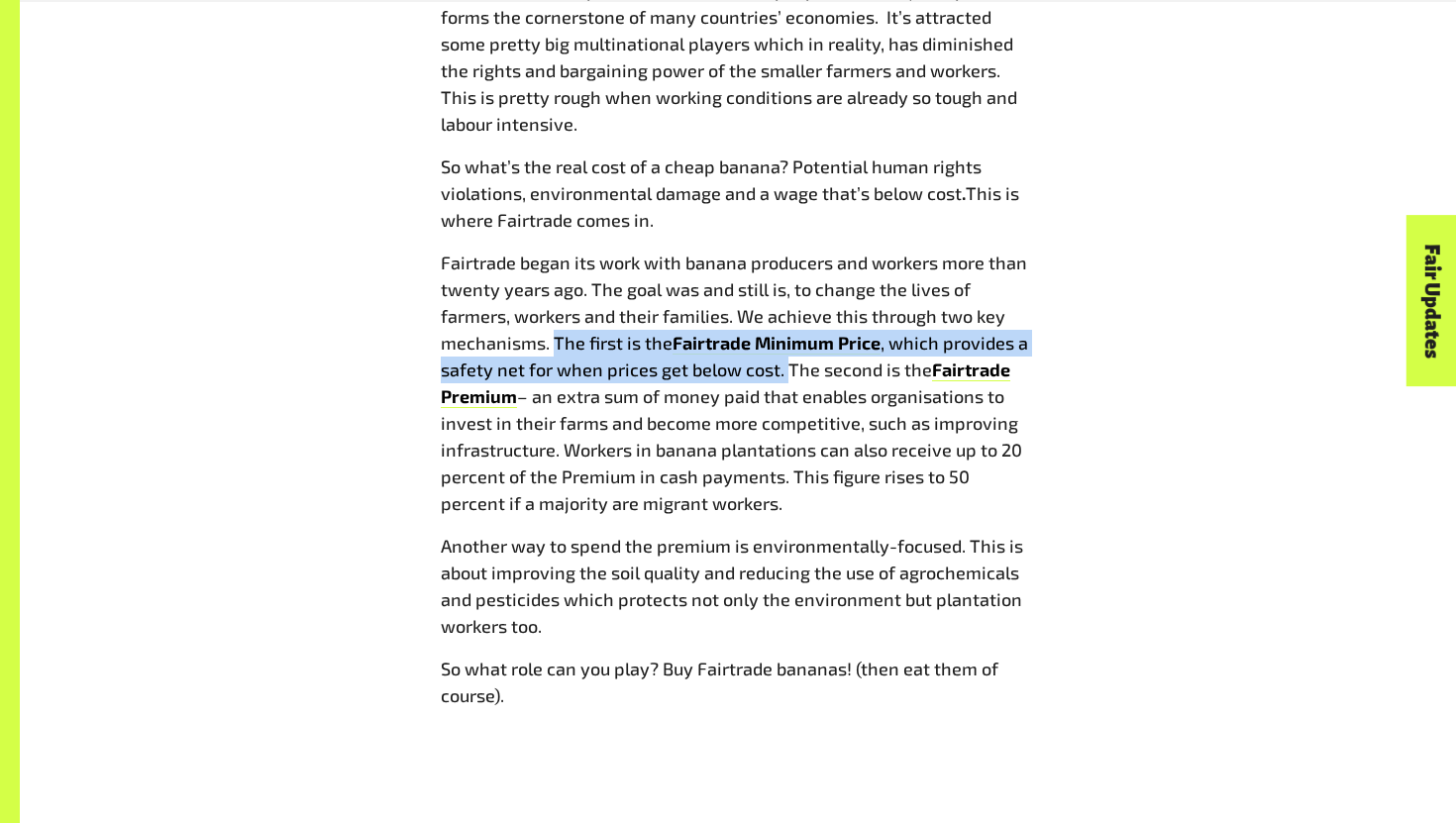drag, startPoint x: 552, startPoint y: 343, endPoint x: 784, endPoint y: 376, distance: 234.33523 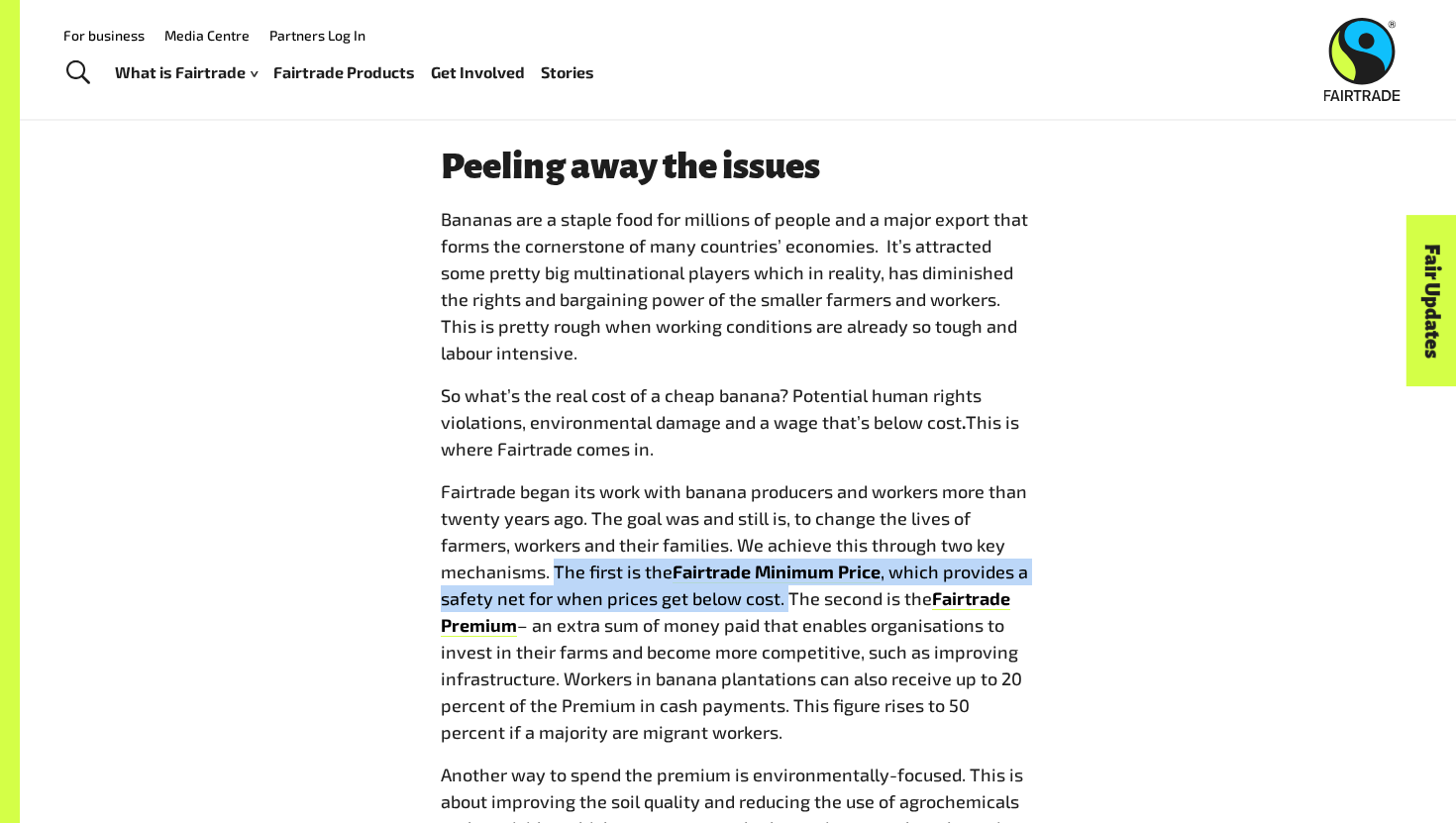 scroll, scrollTop: 1618, scrollLeft: 0, axis: vertical 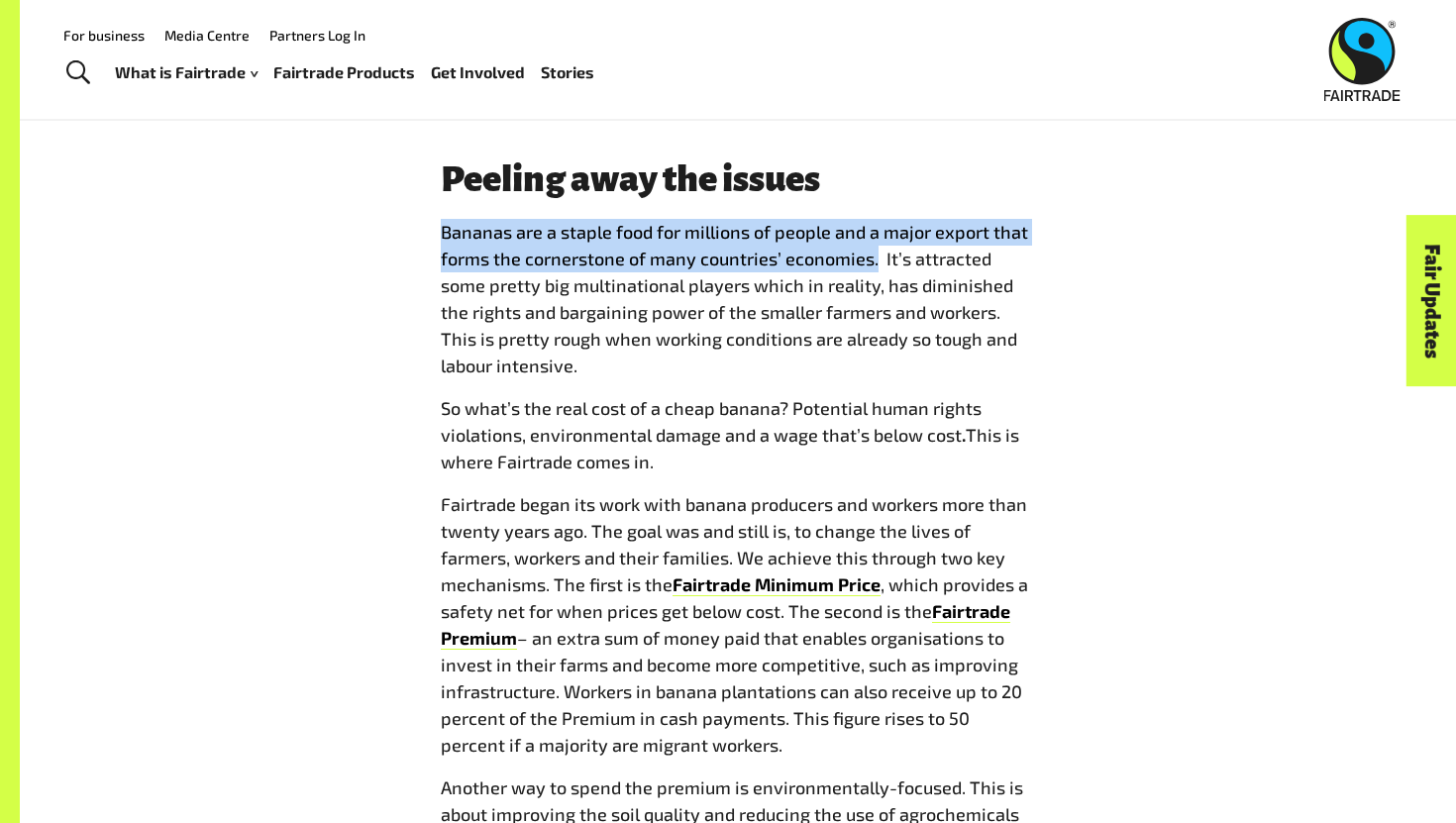 drag, startPoint x: 431, startPoint y: 231, endPoint x: 875, endPoint y: 259, distance: 444.88201 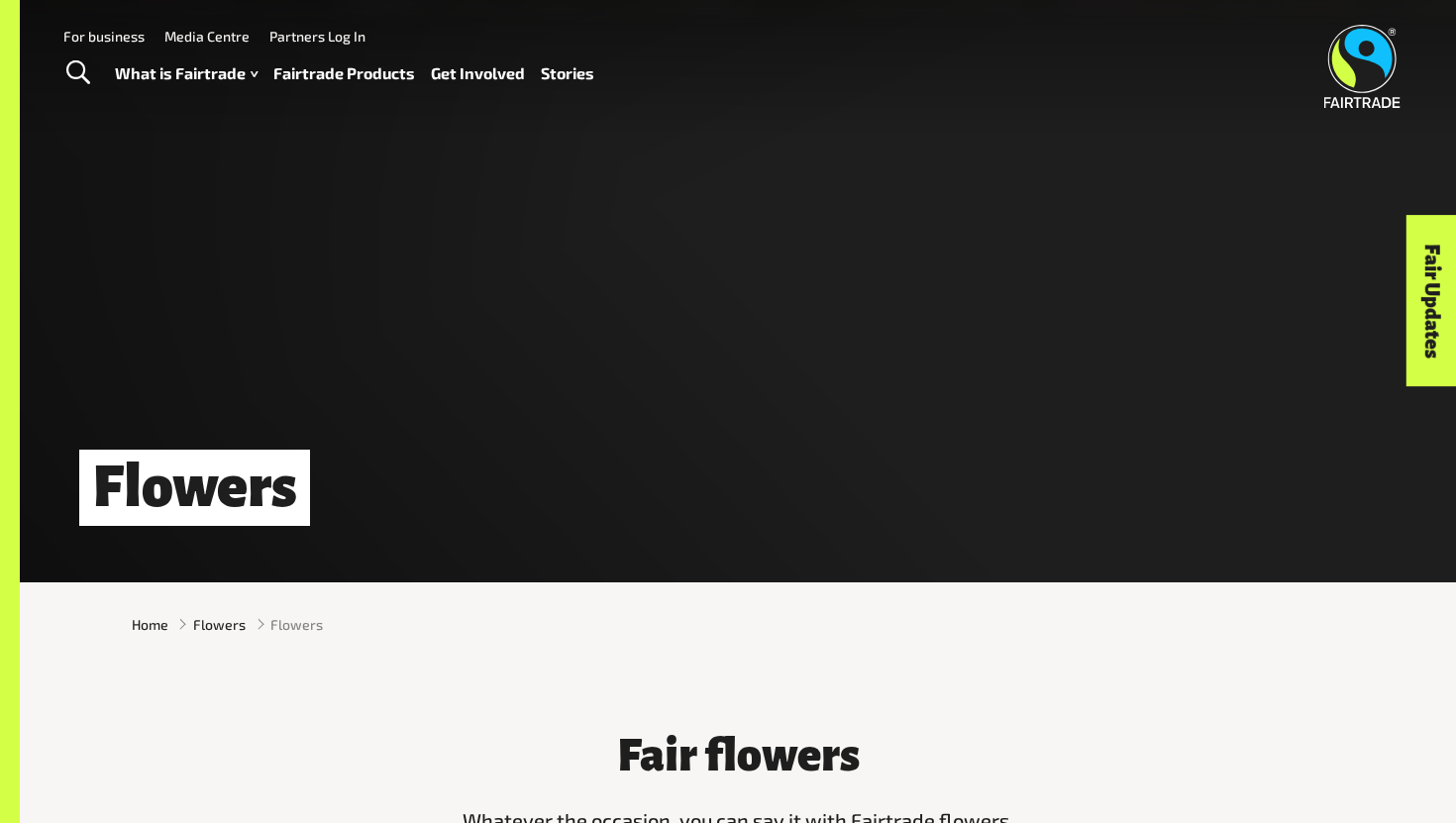 scroll, scrollTop: 0, scrollLeft: 0, axis: both 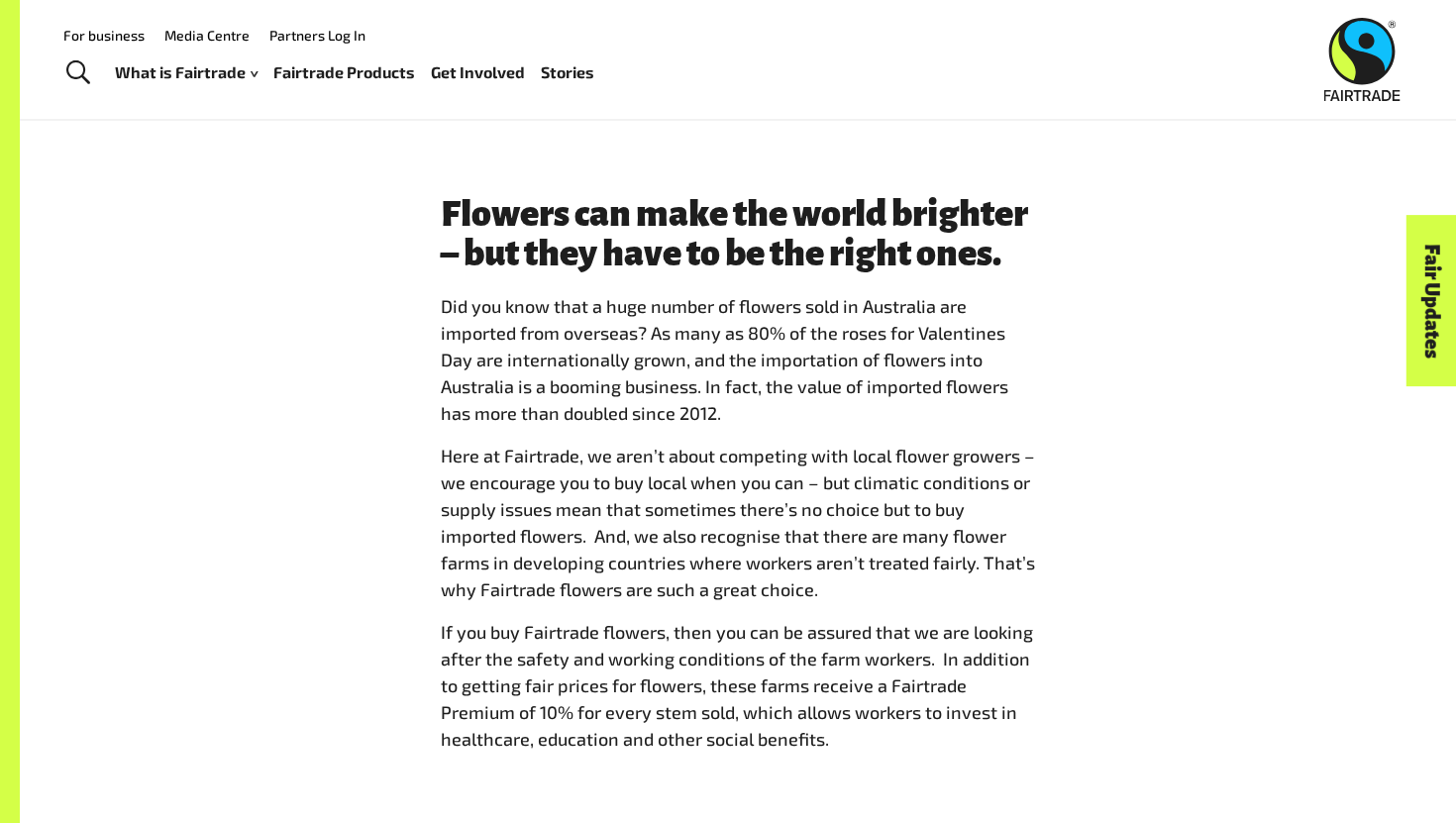 click on "If you buy Fairtrade flowers, then you can be assured that we are looking after the safety and working conditions of the farm workers.    In addition to getting fair prices for flowers, these farms receive a Fairtrade Premium of 10% for every stem sold, which allows workers to invest in healthcare, education and other social benefits." at bounding box center [738, 685] 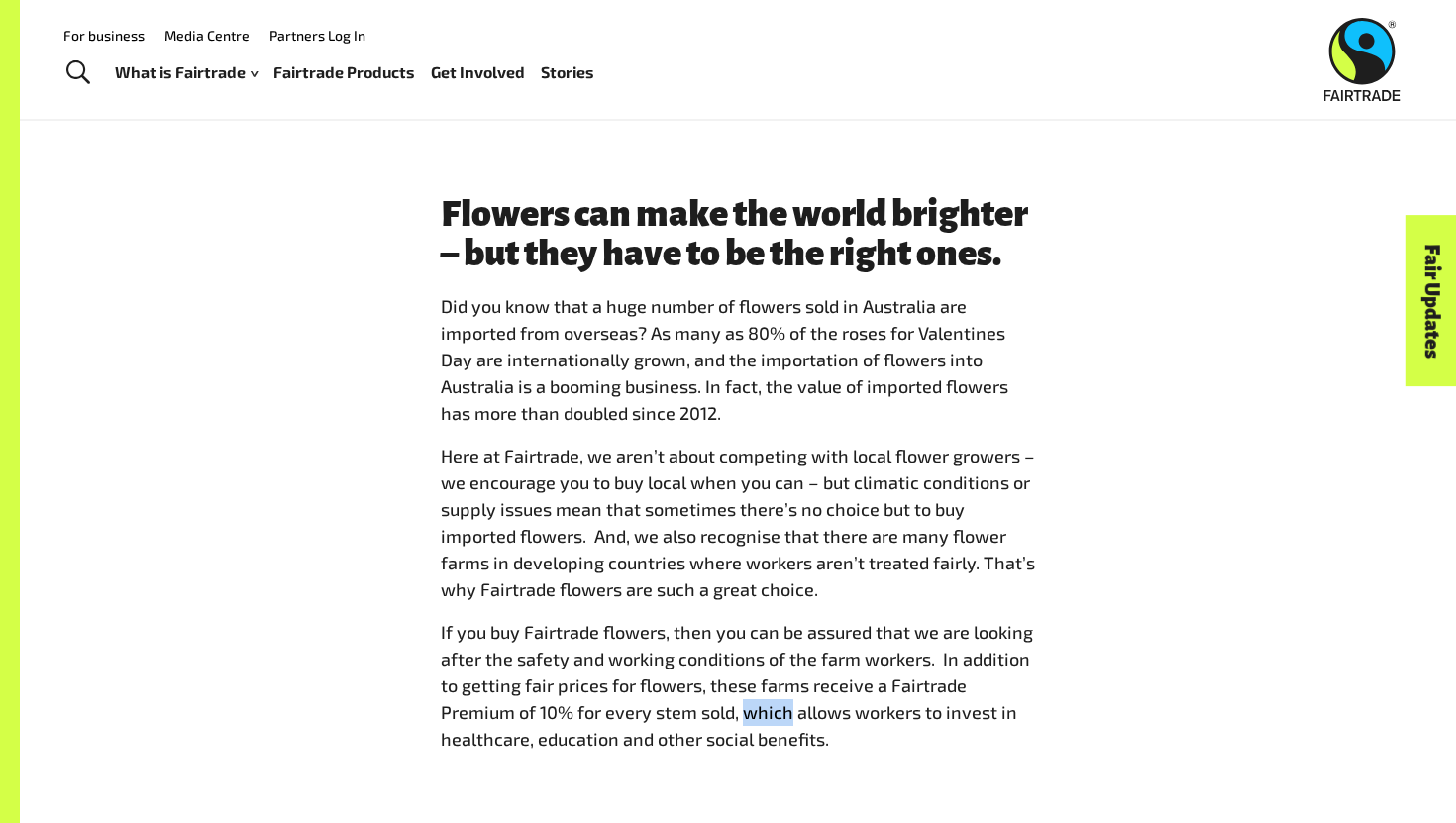 click on "If you buy Fairtrade flowers, then you can be assured that we are looking after the safety and working conditions of the farm workers.    In addition to getting fair prices for flowers, these farms receive a Fairtrade Premium of 10% for every stem sold, which allows workers to invest in healthcare, education and other social benefits." at bounding box center (738, 685) 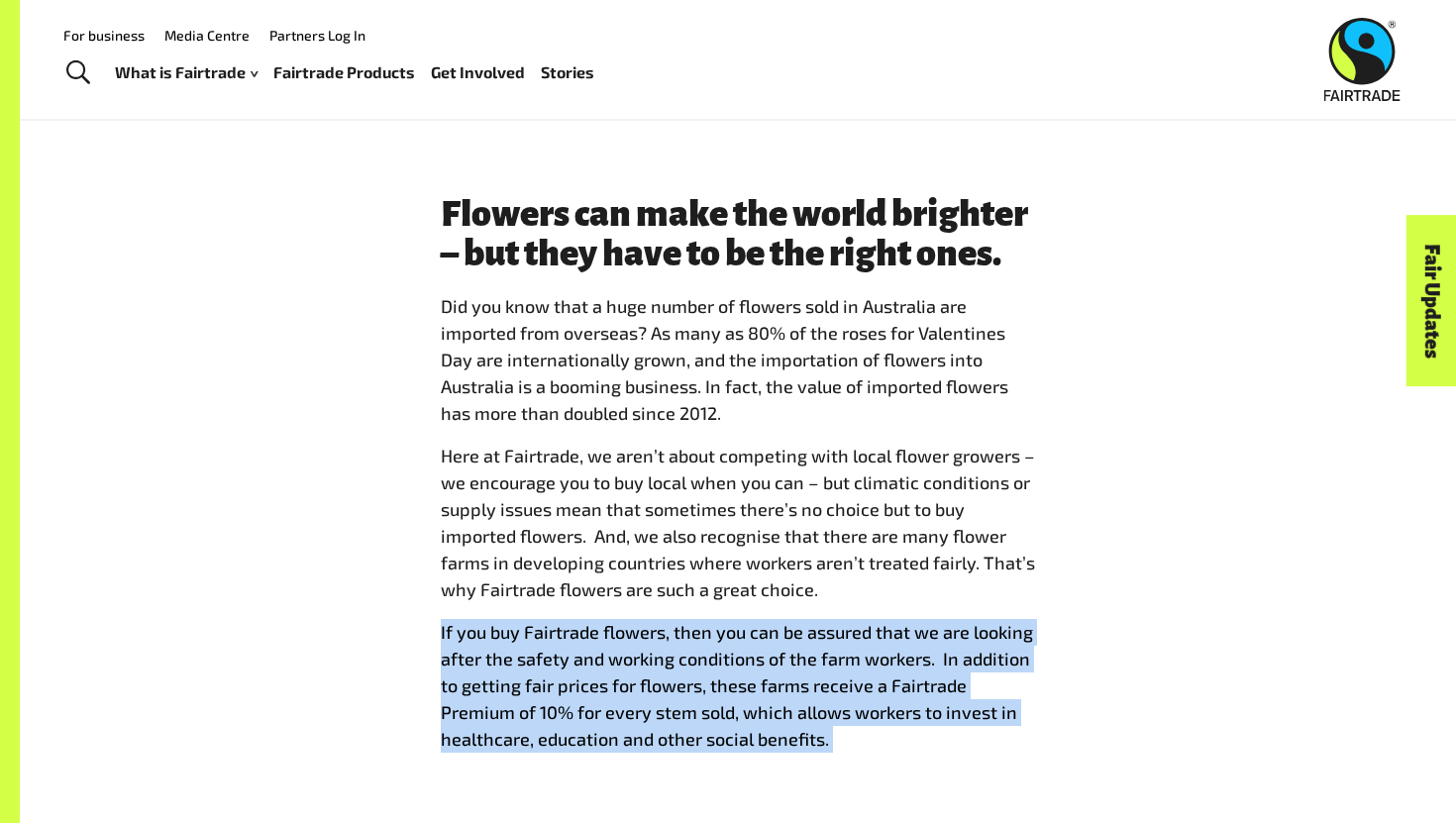 click on "If you buy Fairtrade flowers, then you can be assured that we are looking after the safety and working conditions of the farm workers.    In addition to getting fair prices for flowers, these farms receive a Fairtrade Premium of 10% for every stem sold, which allows workers to invest in healthcare, education and other social benefits." at bounding box center [738, 685] 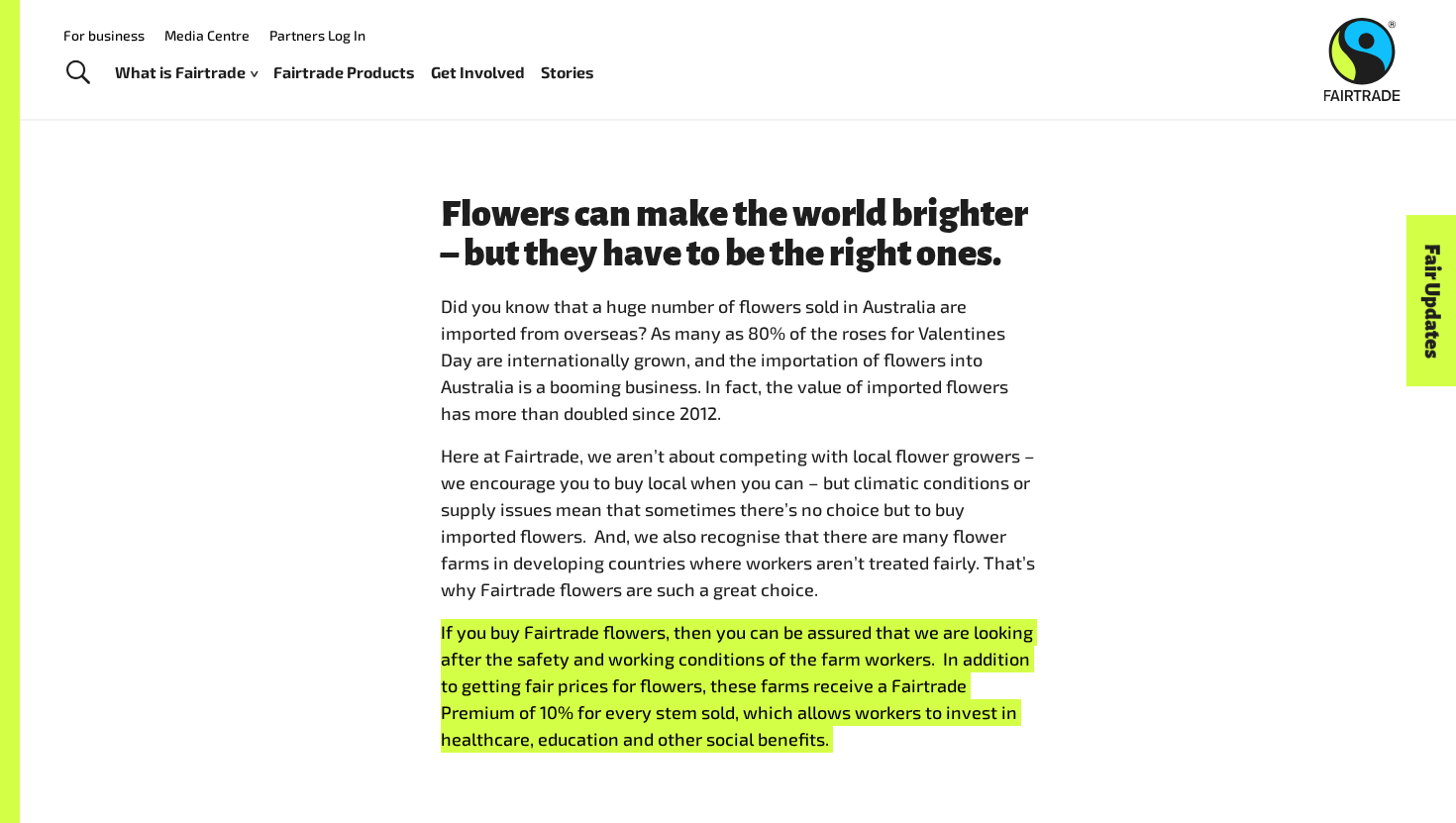 click on "If you buy Fairtrade flowers, then you can be assured that we are looking after the safety and working conditions of the farm workers.    In addition to getting fair prices for flowers, these farms receive a Fairtrade Premium of 10% for every stem sold, which allows workers to invest in healthcare, education and other social benefits." at bounding box center [738, 685] 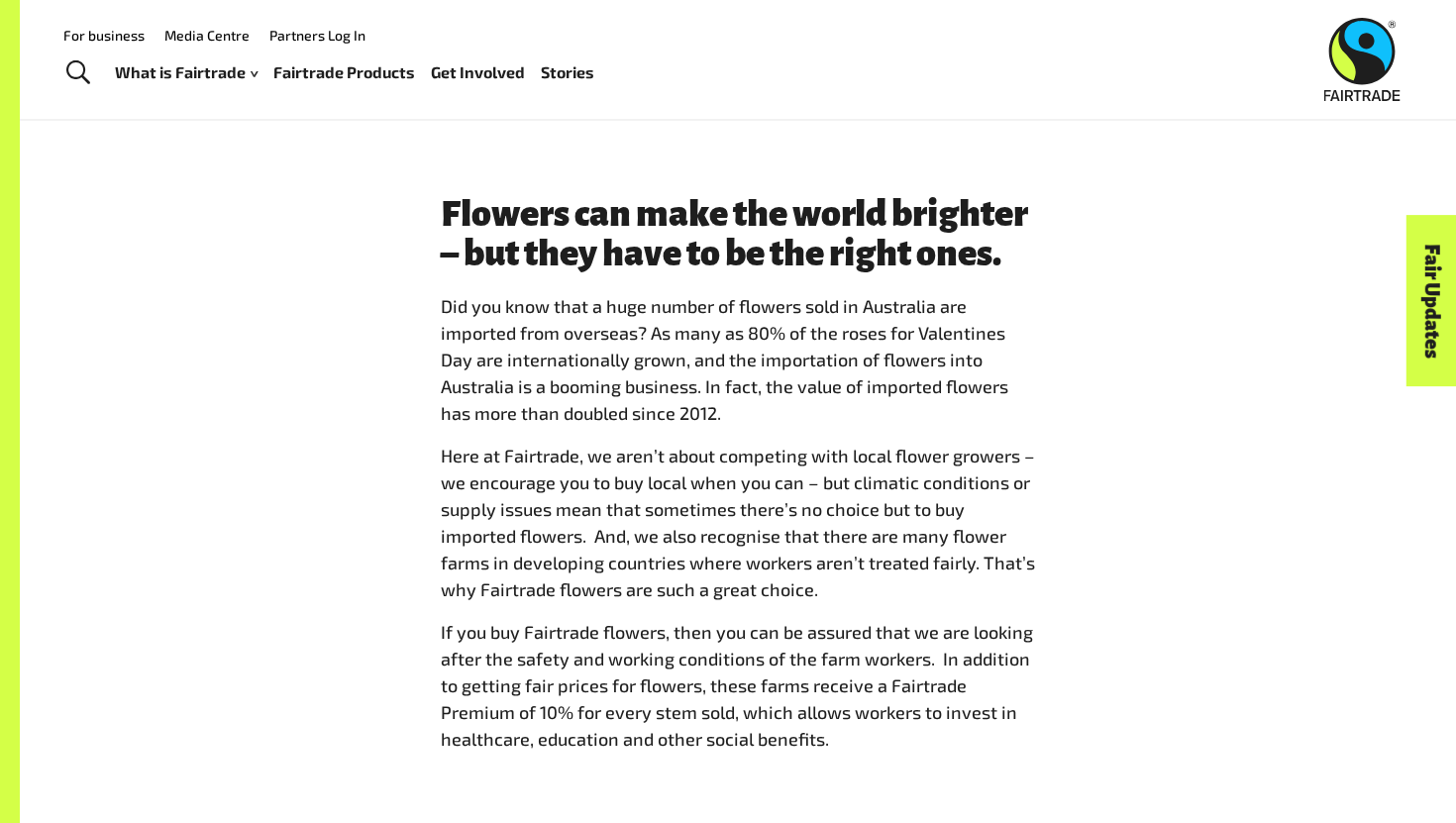 click on "If you buy Fairtrade flowers, then you can be assured that we are looking after the safety and working conditions of the farm workers.    In addition to getting fair prices for flowers, these farms receive a Fairtrade Premium of 10% for every stem sold, which allows workers to invest in healthcare, education and other social benefits." at bounding box center (738, 685) 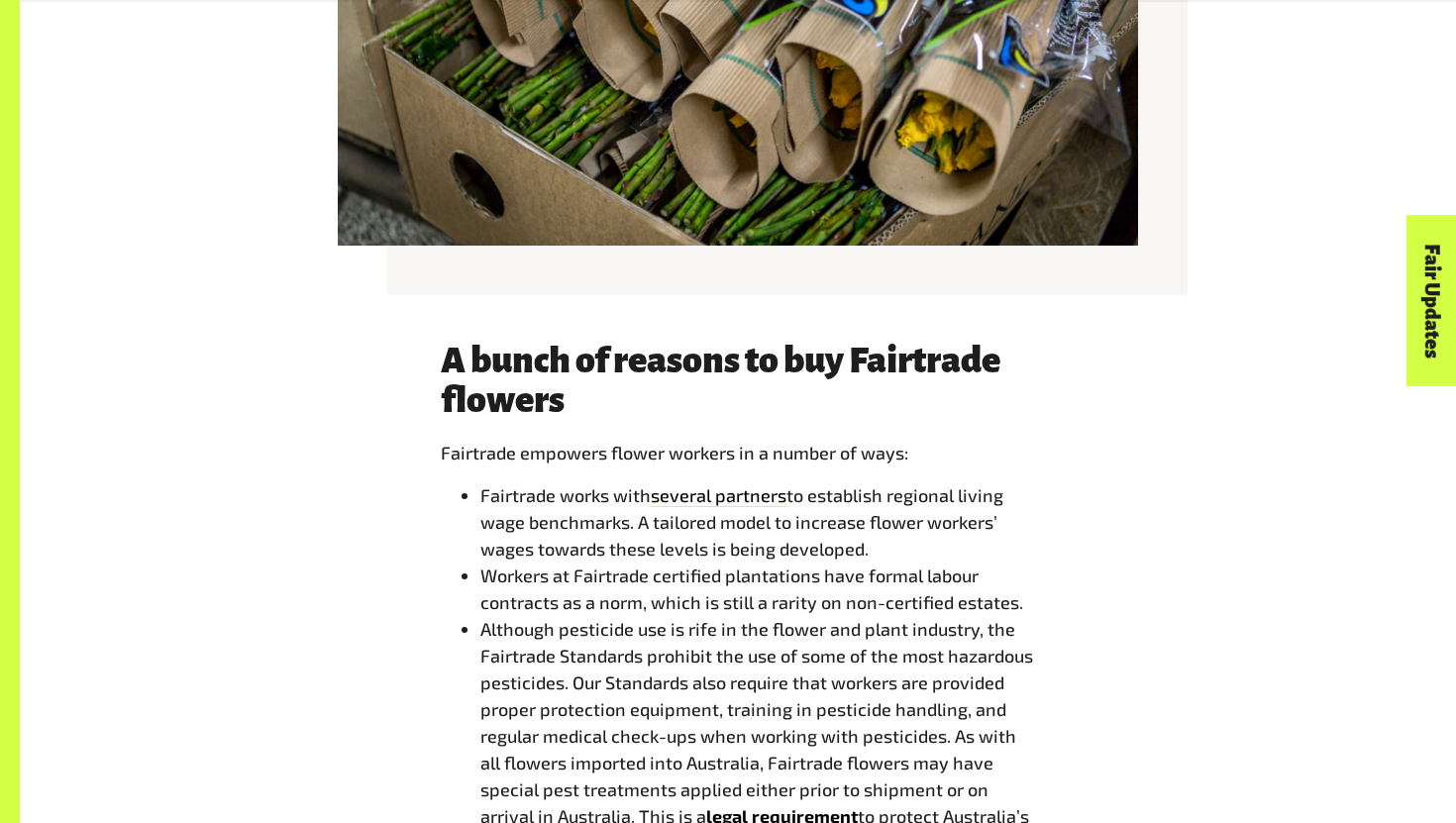 scroll, scrollTop: 4910, scrollLeft: 0, axis: vertical 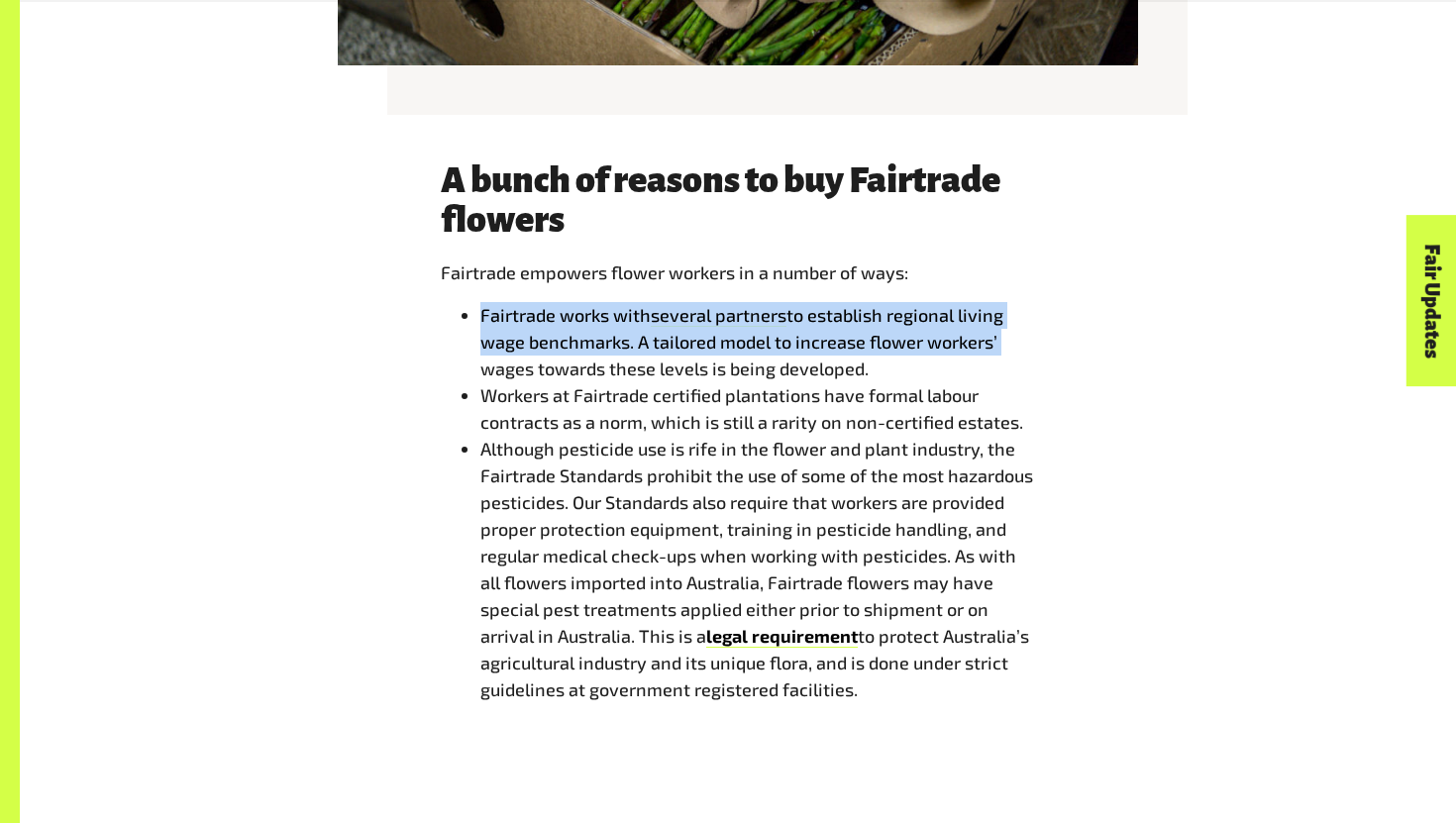 drag, startPoint x: 1015, startPoint y: 344, endPoint x: 476, endPoint y: 312, distance: 539.94907 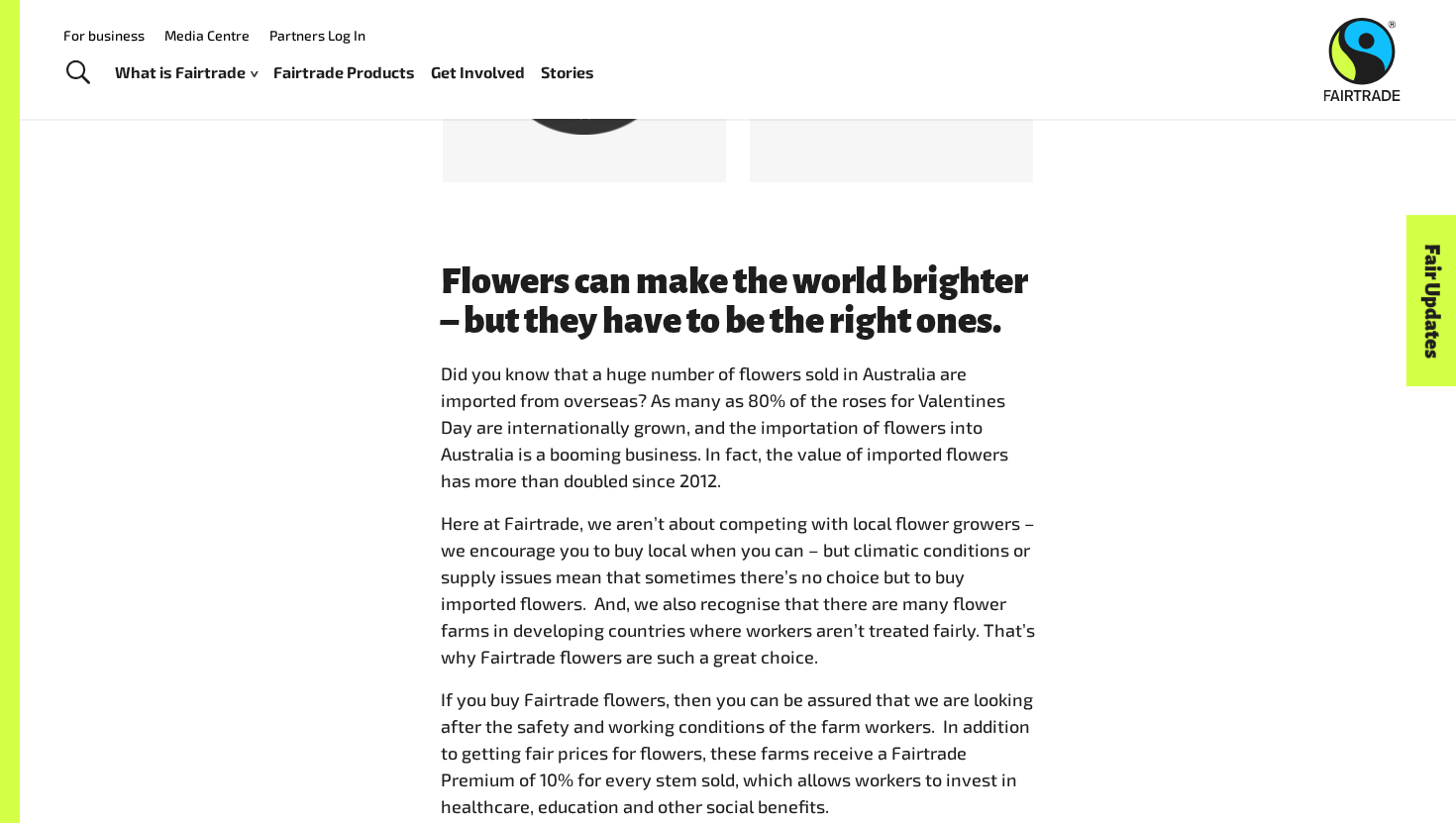 scroll, scrollTop: 1275, scrollLeft: 0, axis: vertical 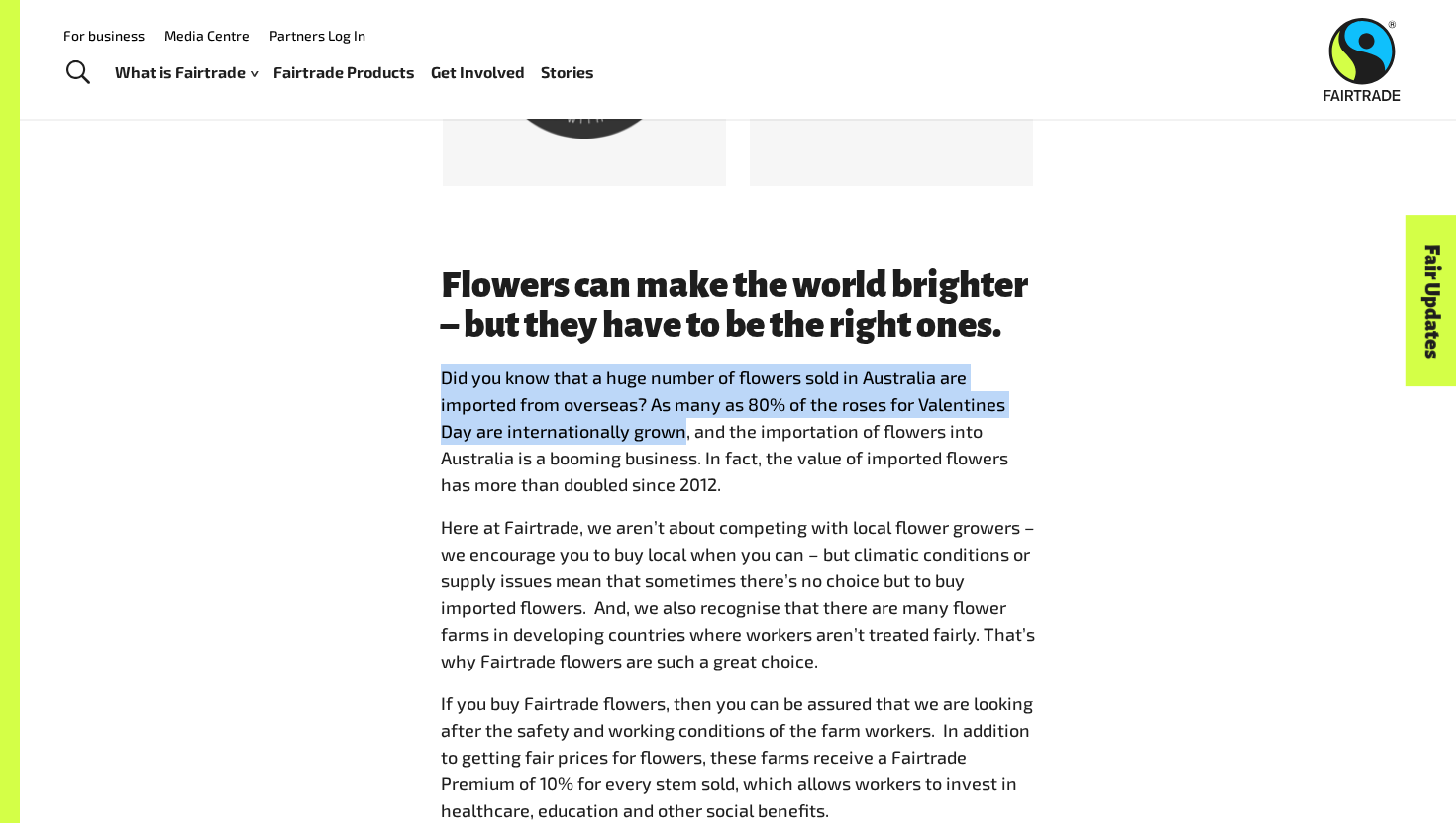 drag, startPoint x: 417, startPoint y: 386, endPoint x: 681, endPoint y: 440, distance: 269.46614 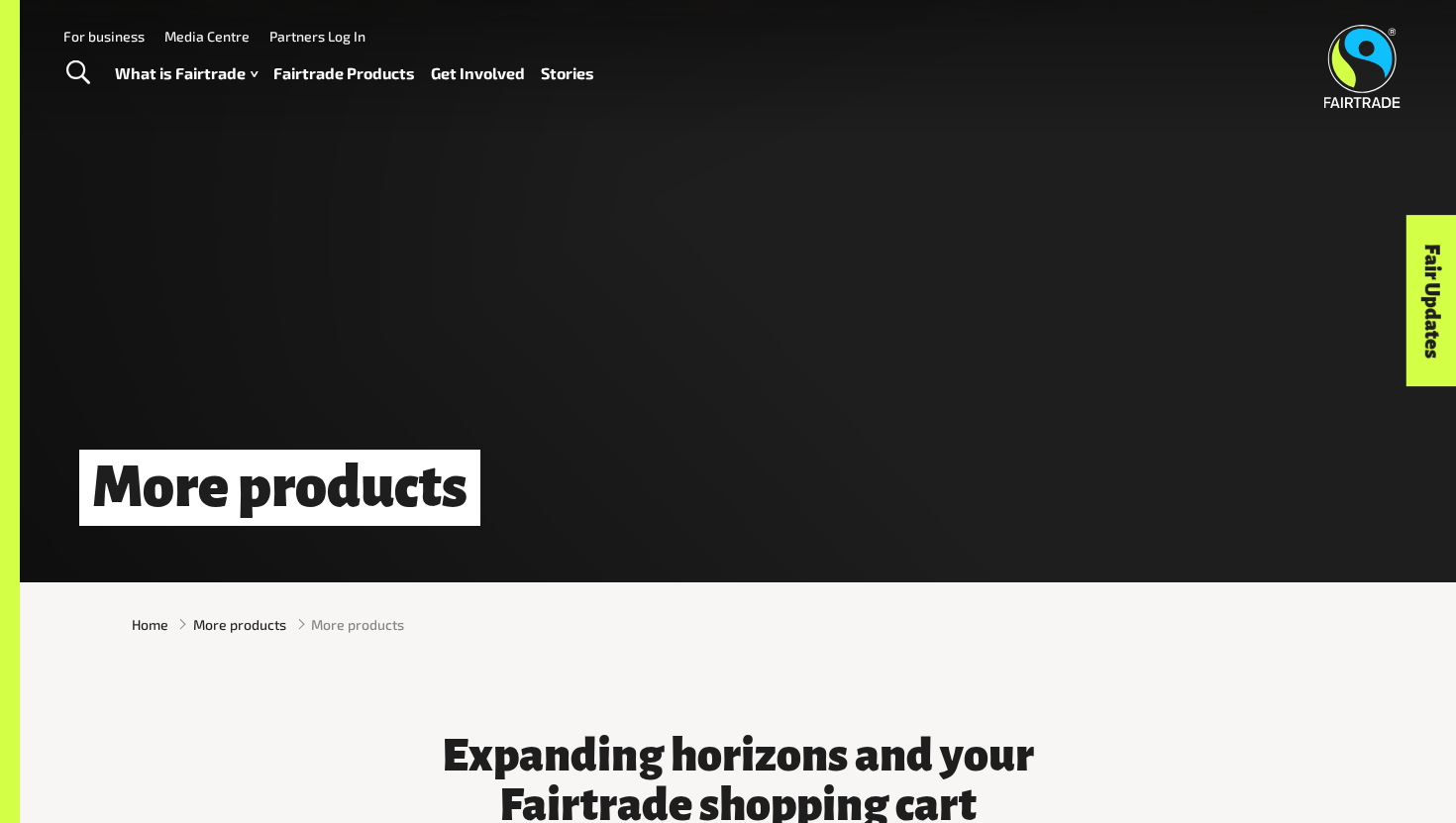 scroll, scrollTop: 0, scrollLeft: 0, axis: both 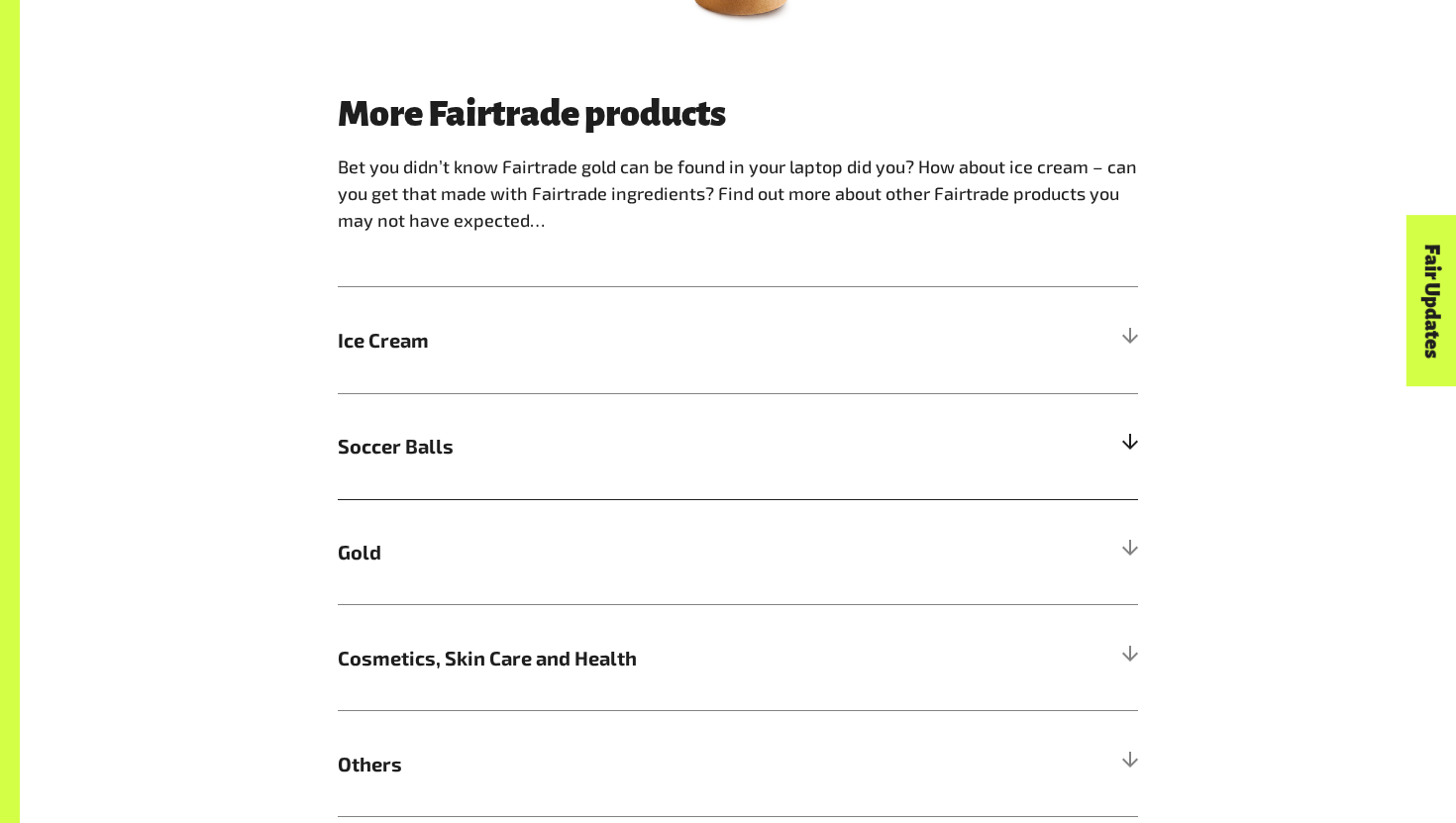 click on "Soccer Balls" at bounding box center (638, 446) 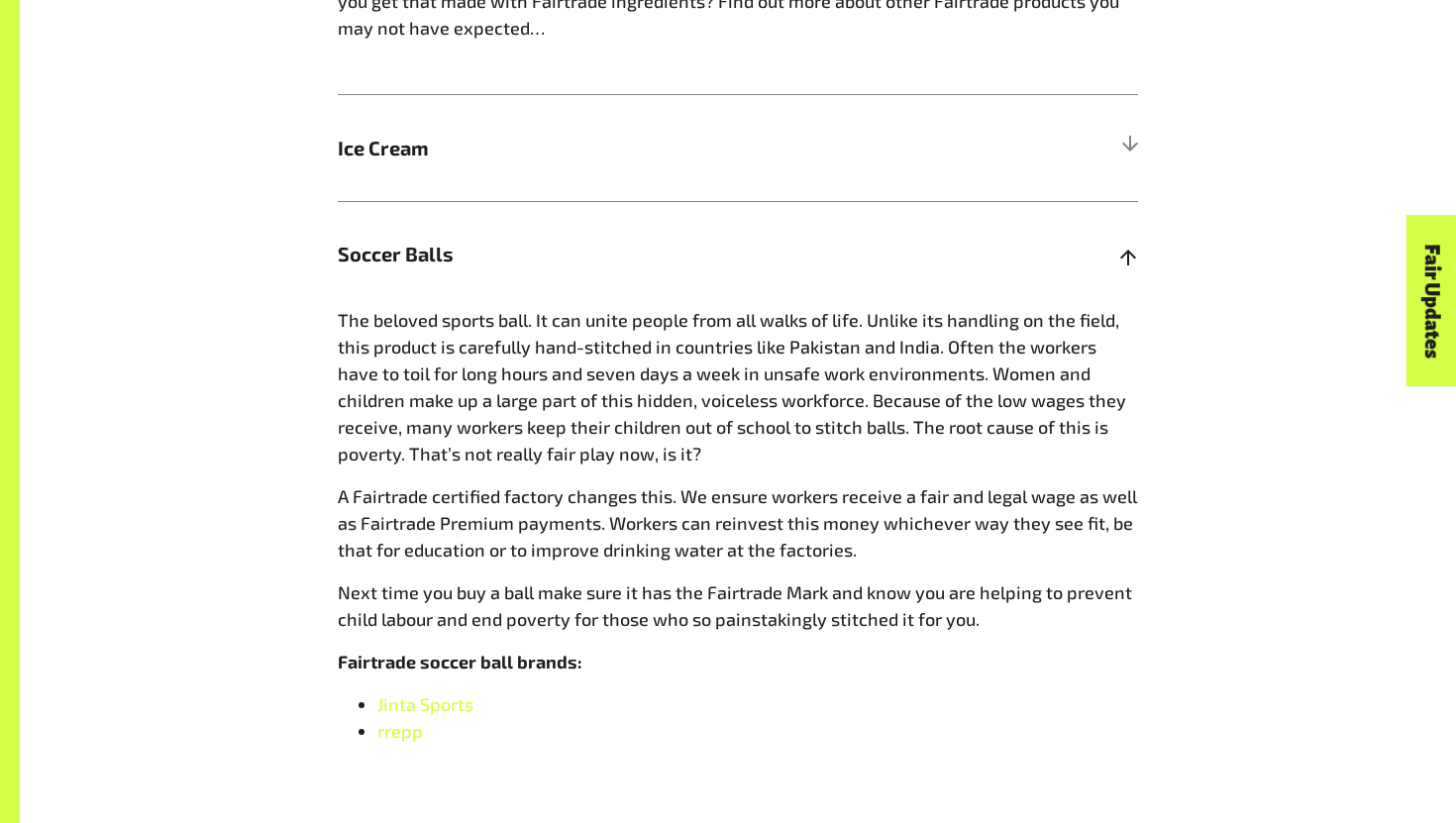 scroll, scrollTop: 1344, scrollLeft: 0, axis: vertical 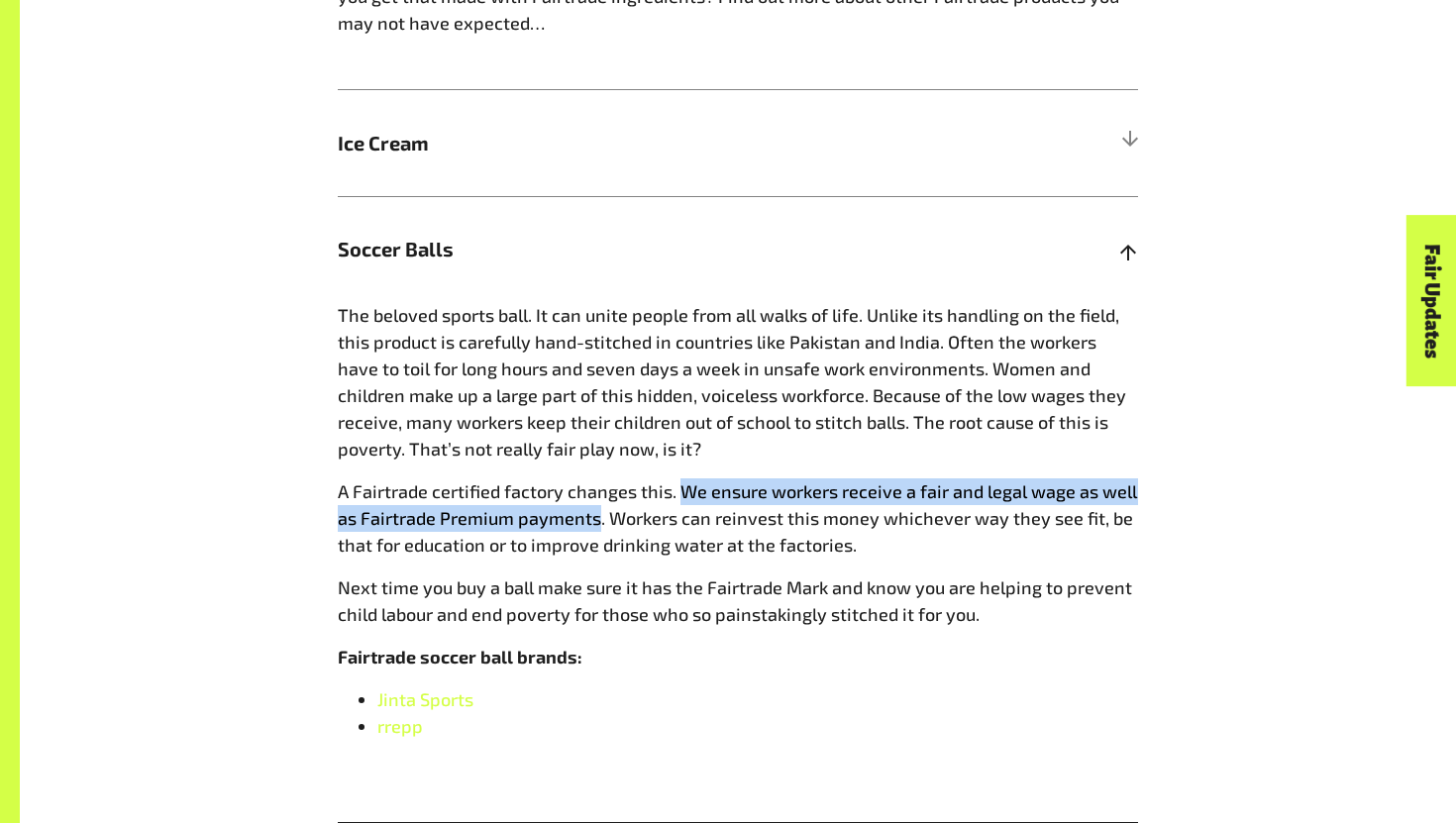drag, startPoint x: 599, startPoint y: 522, endPoint x: 677, endPoint y: 483, distance: 87.20665 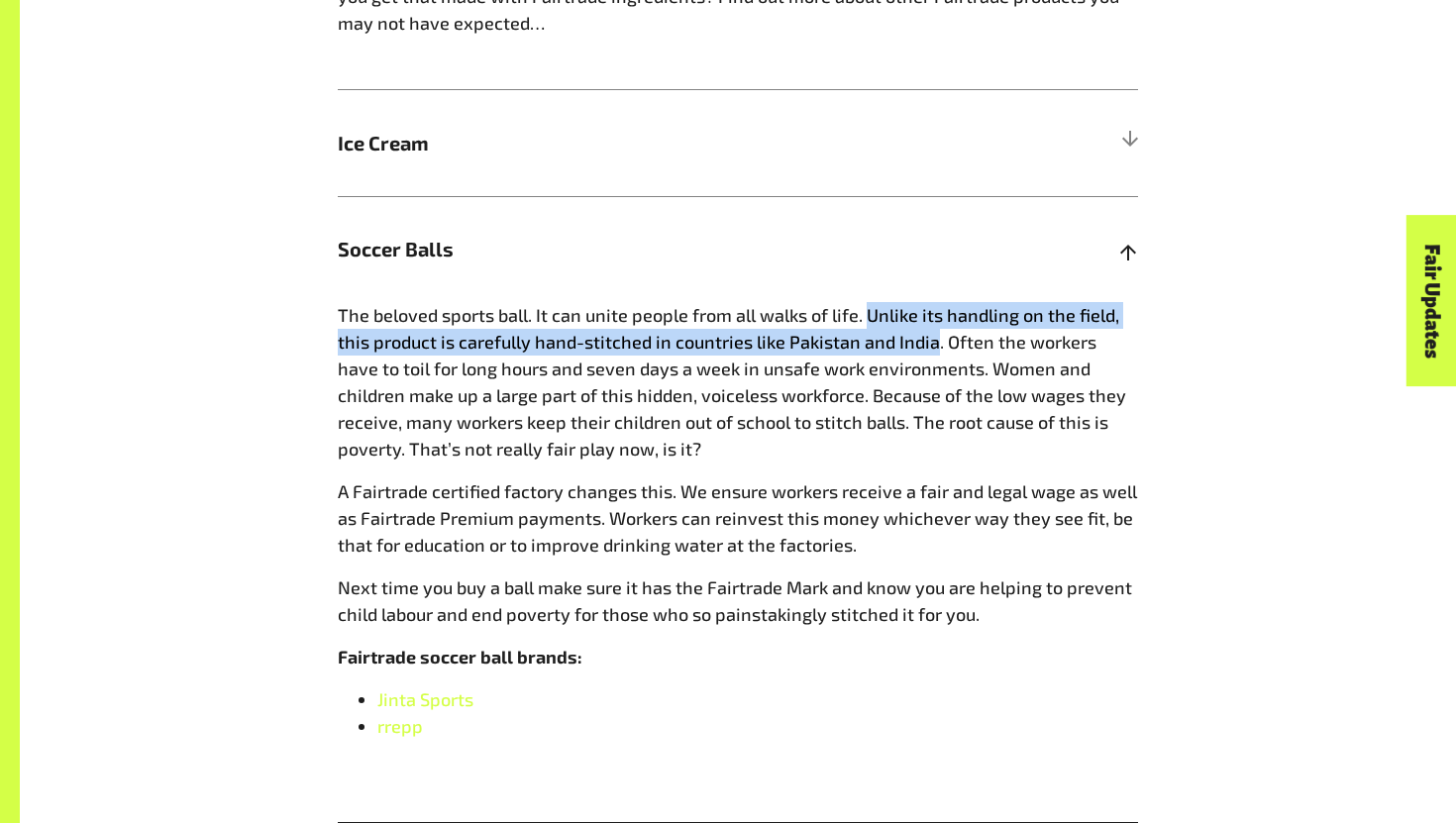 drag, startPoint x: 933, startPoint y: 344, endPoint x: 870, endPoint y: 316, distance: 68.942005 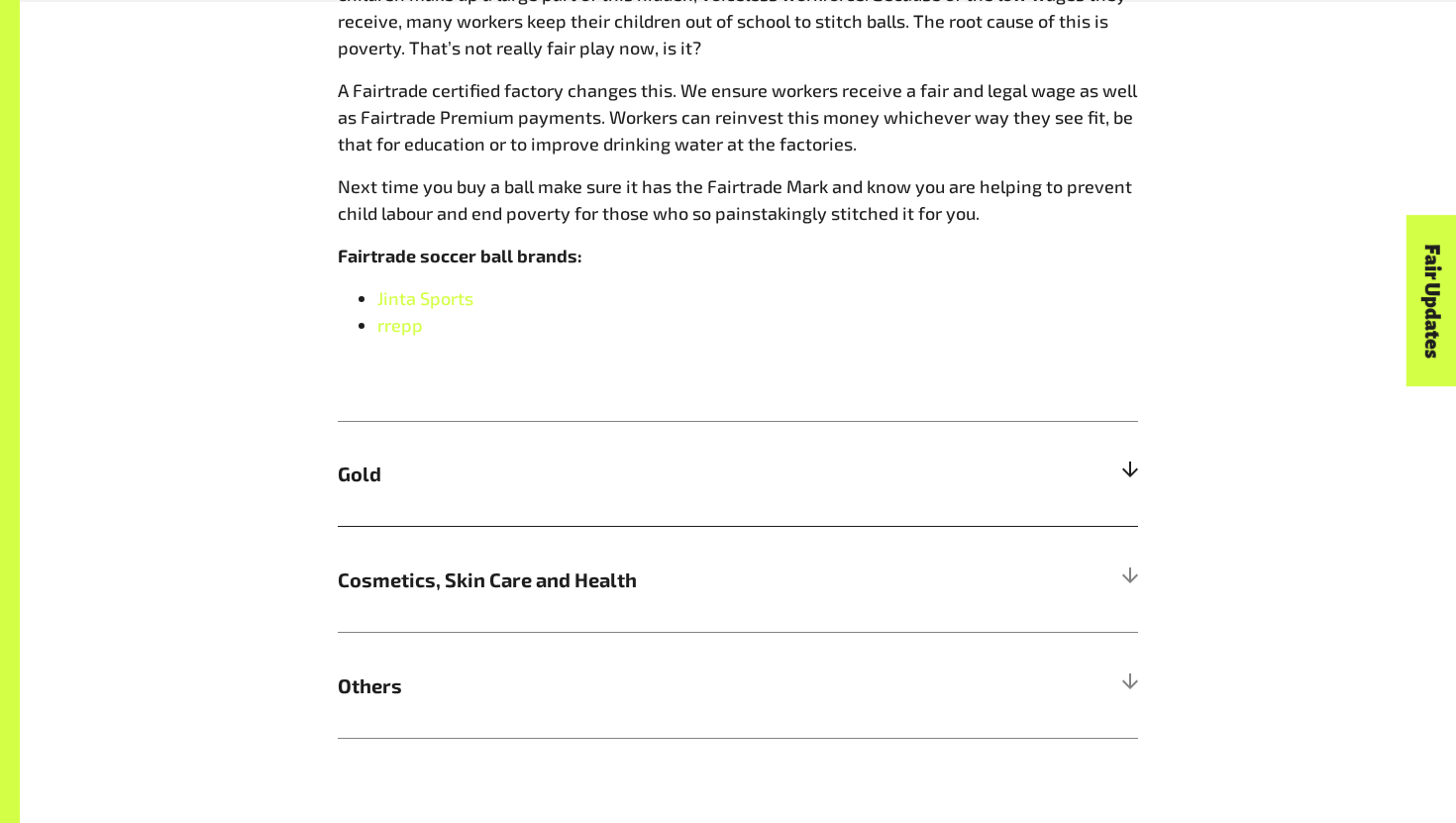 click on "Gold" at bounding box center (638, 473) 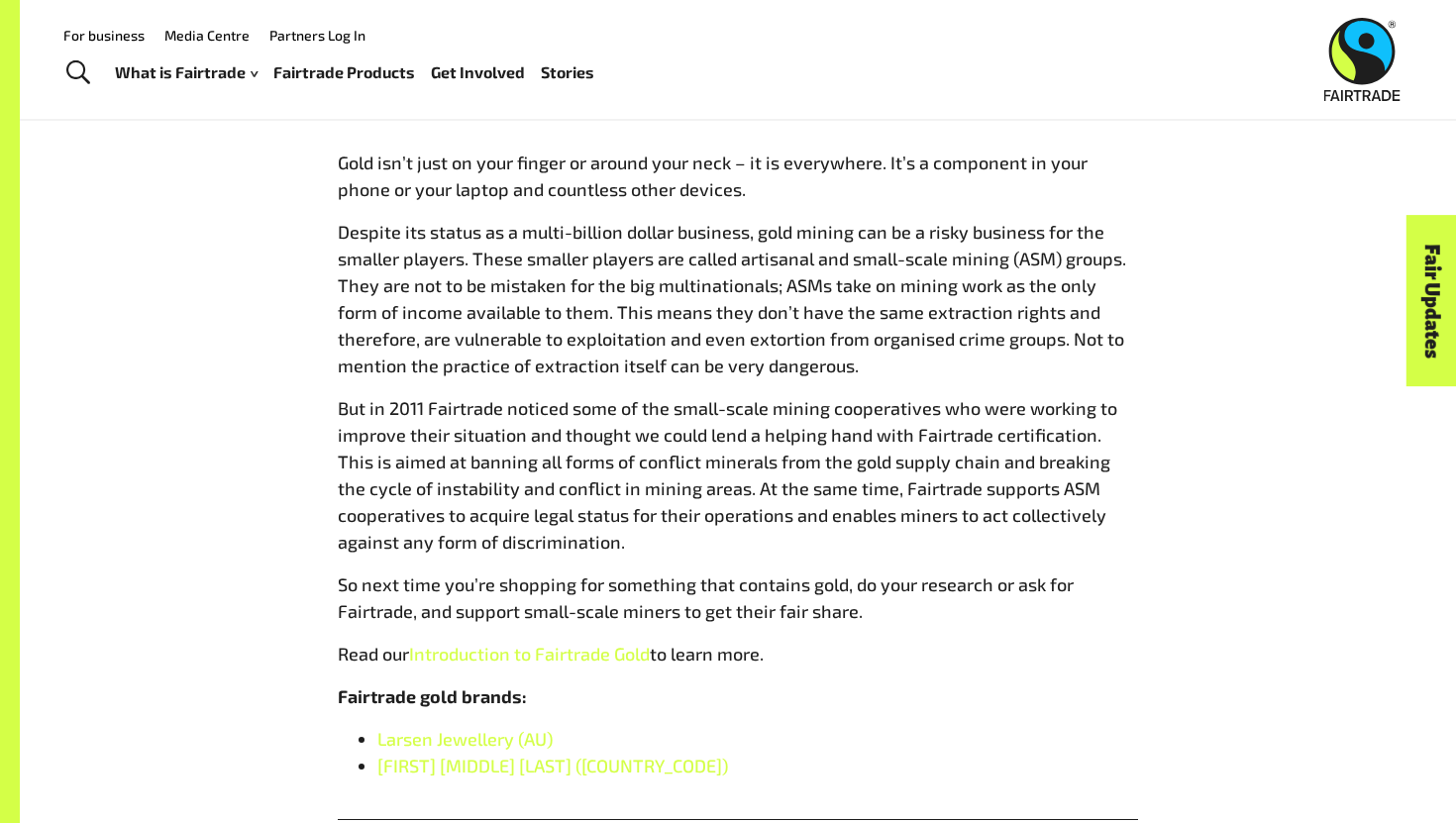 scroll, scrollTop: 1597, scrollLeft: 0, axis: vertical 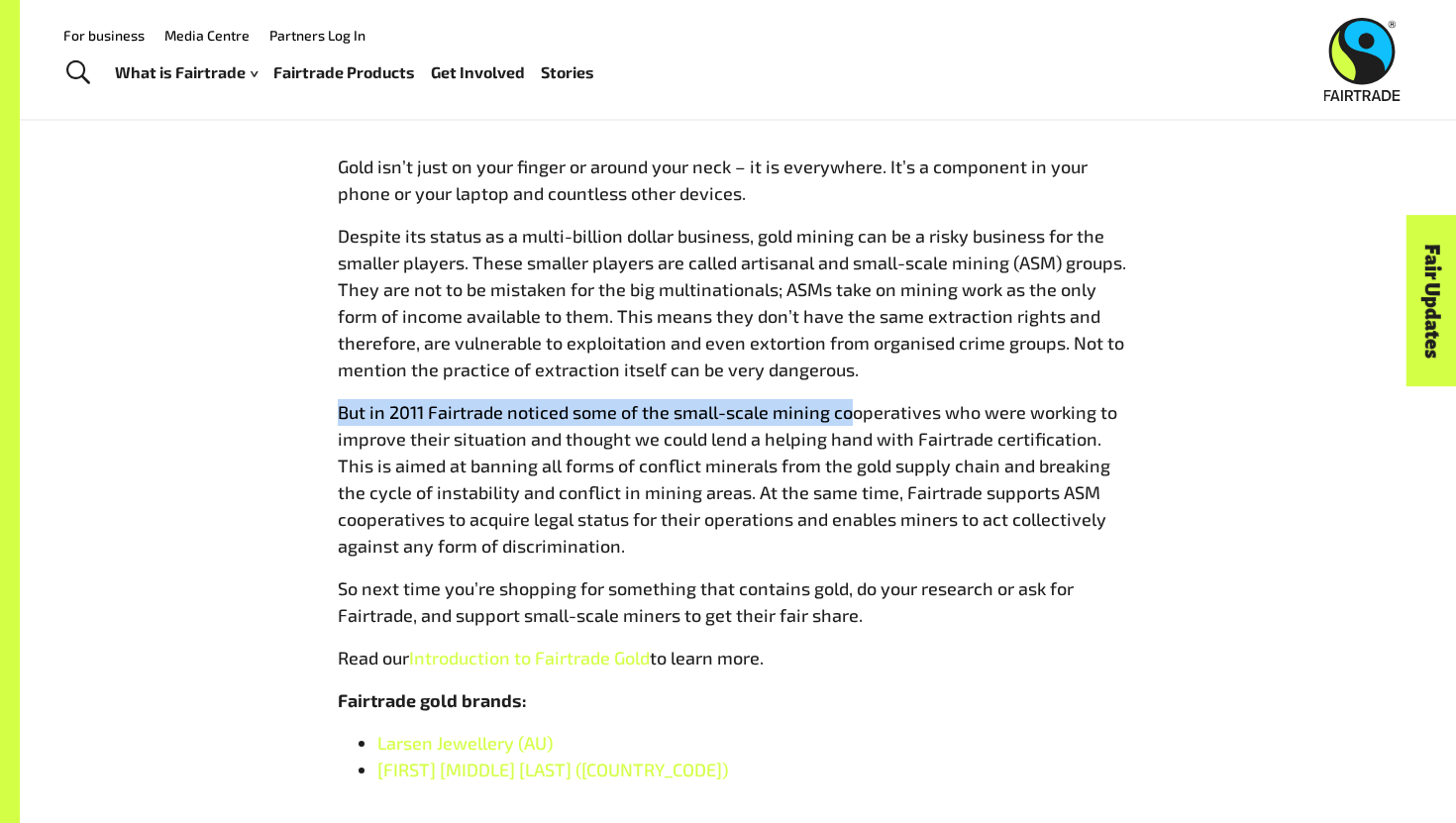drag, startPoint x: 328, startPoint y: 409, endPoint x: 847, endPoint y: 420, distance: 519.1166 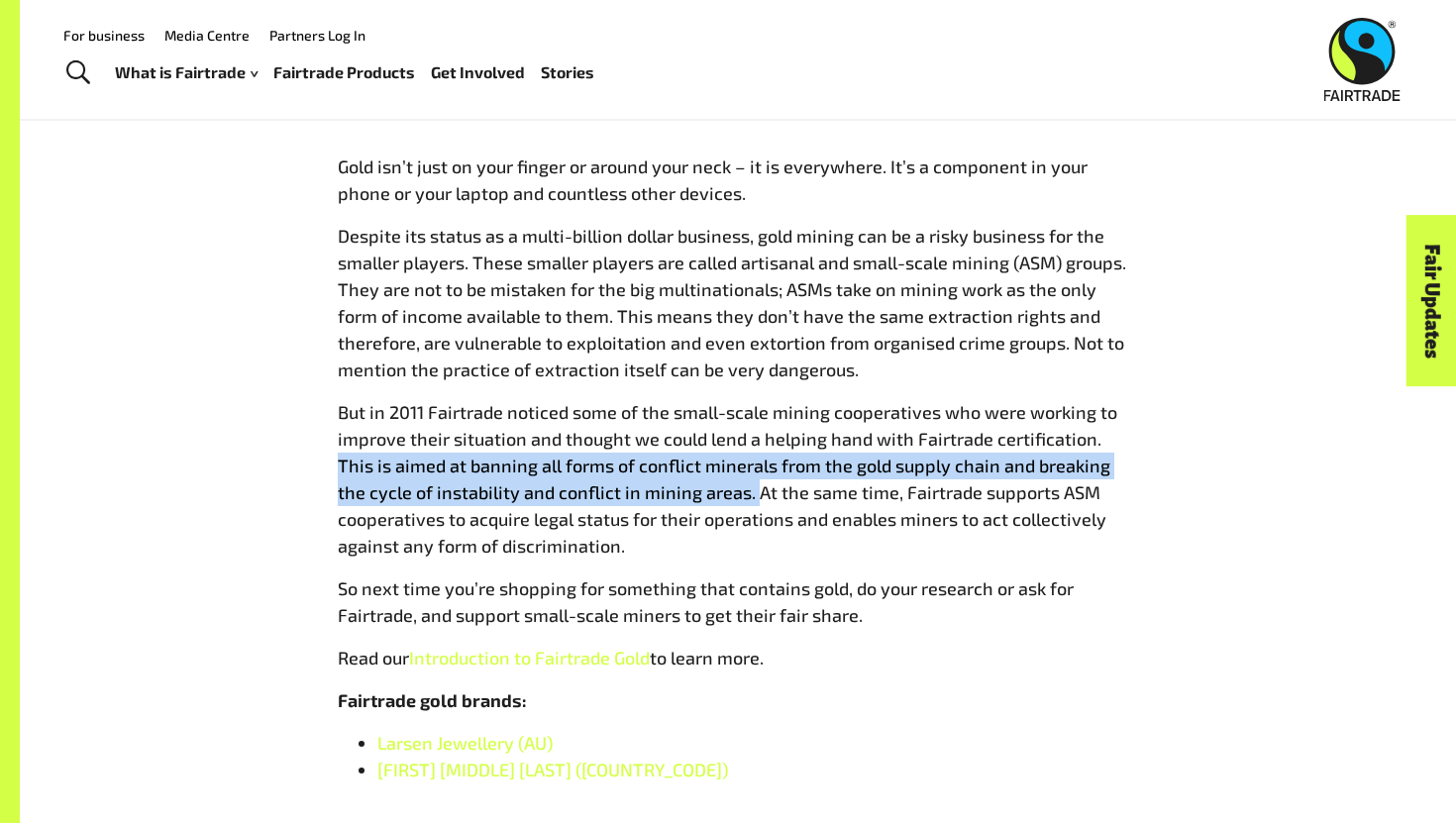 drag, startPoint x: 724, startPoint y: 499, endPoint x: 1096, endPoint y: 443, distance: 376.19144 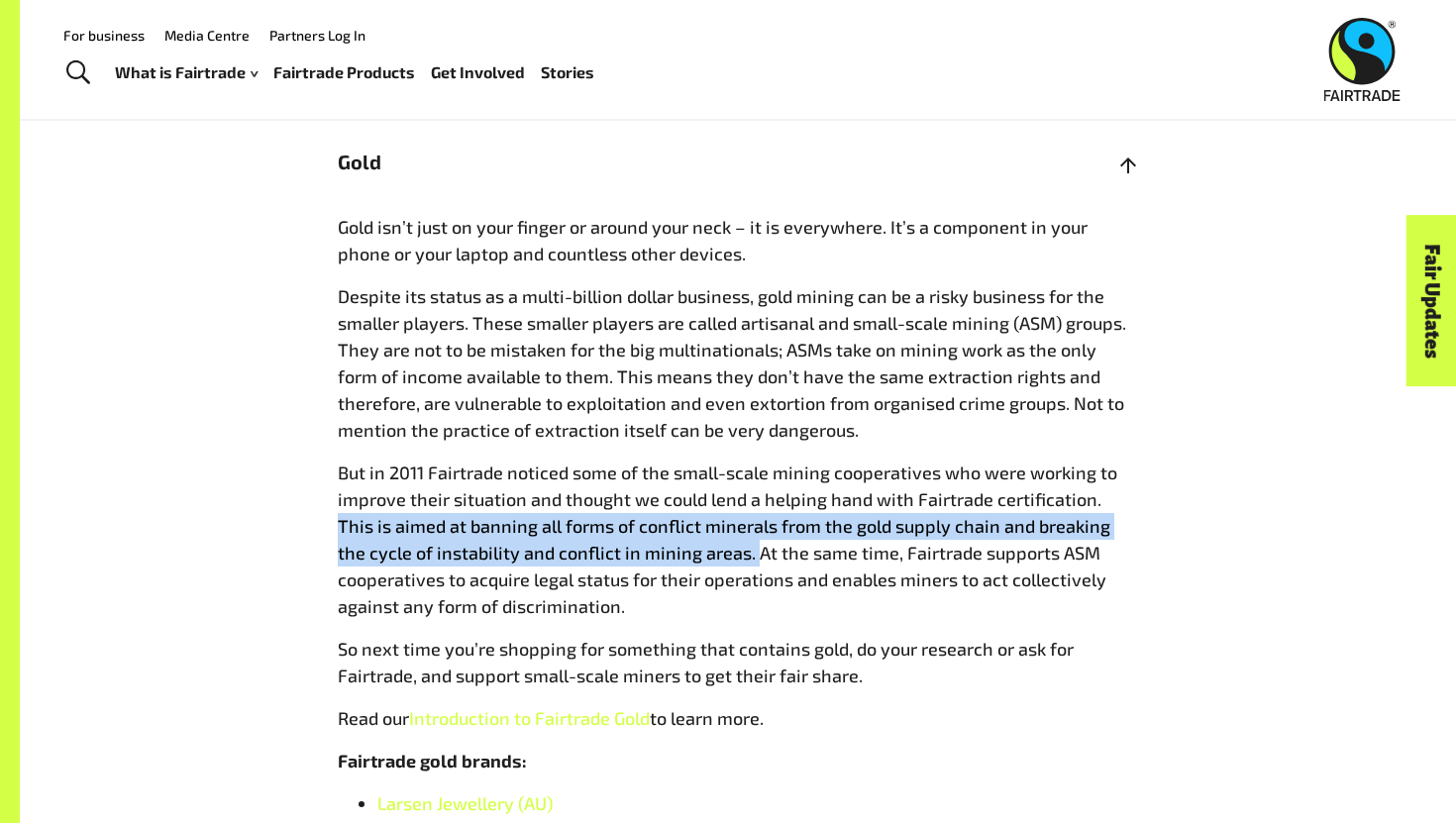 scroll, scrollTop: 1534, scrollLeft: 0, axis: vertical 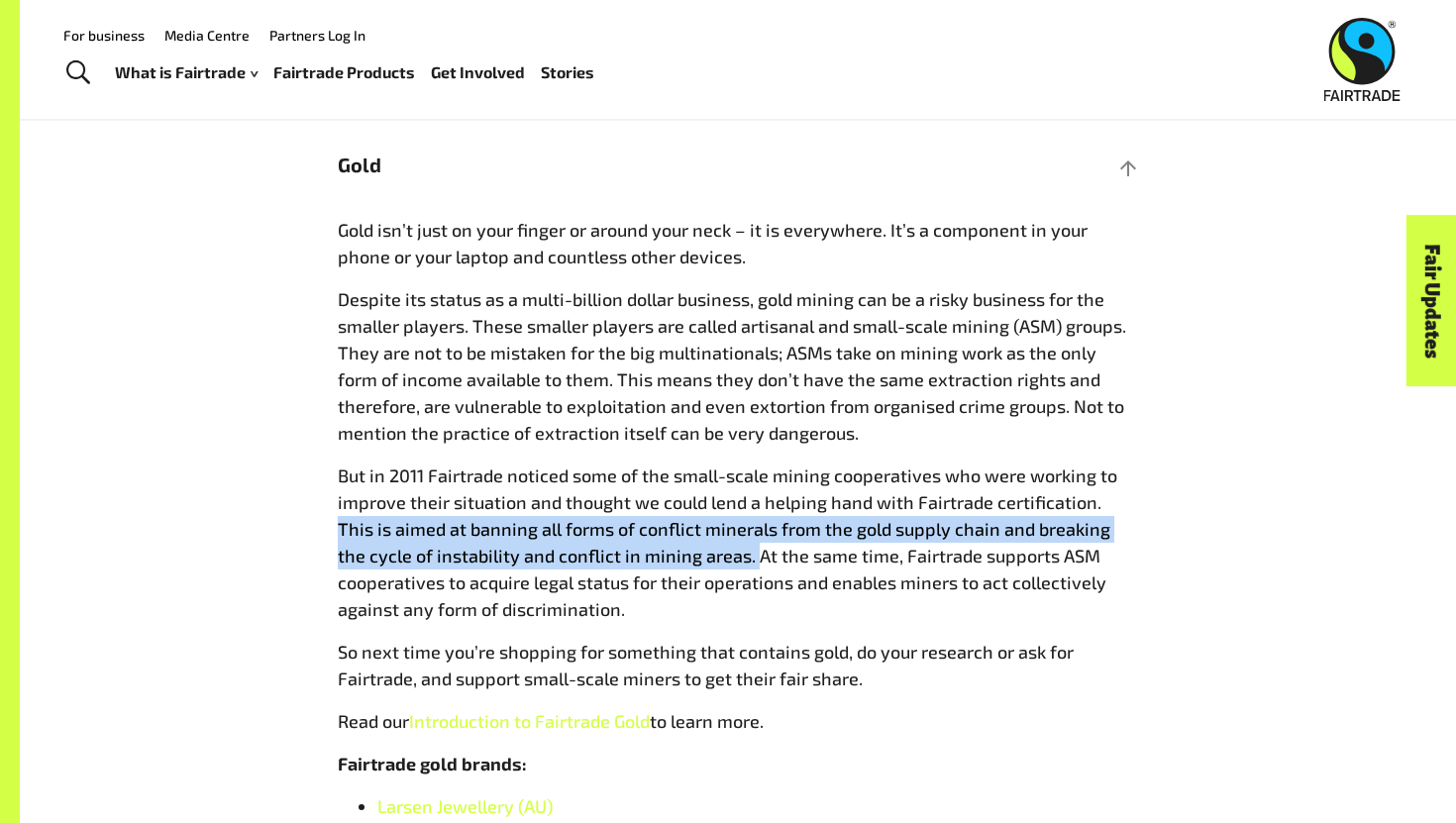 drag, startPoint x: 710, startPoint y: 256, endPoint x: 267, endPoint y: 220, distance: 444.46035 